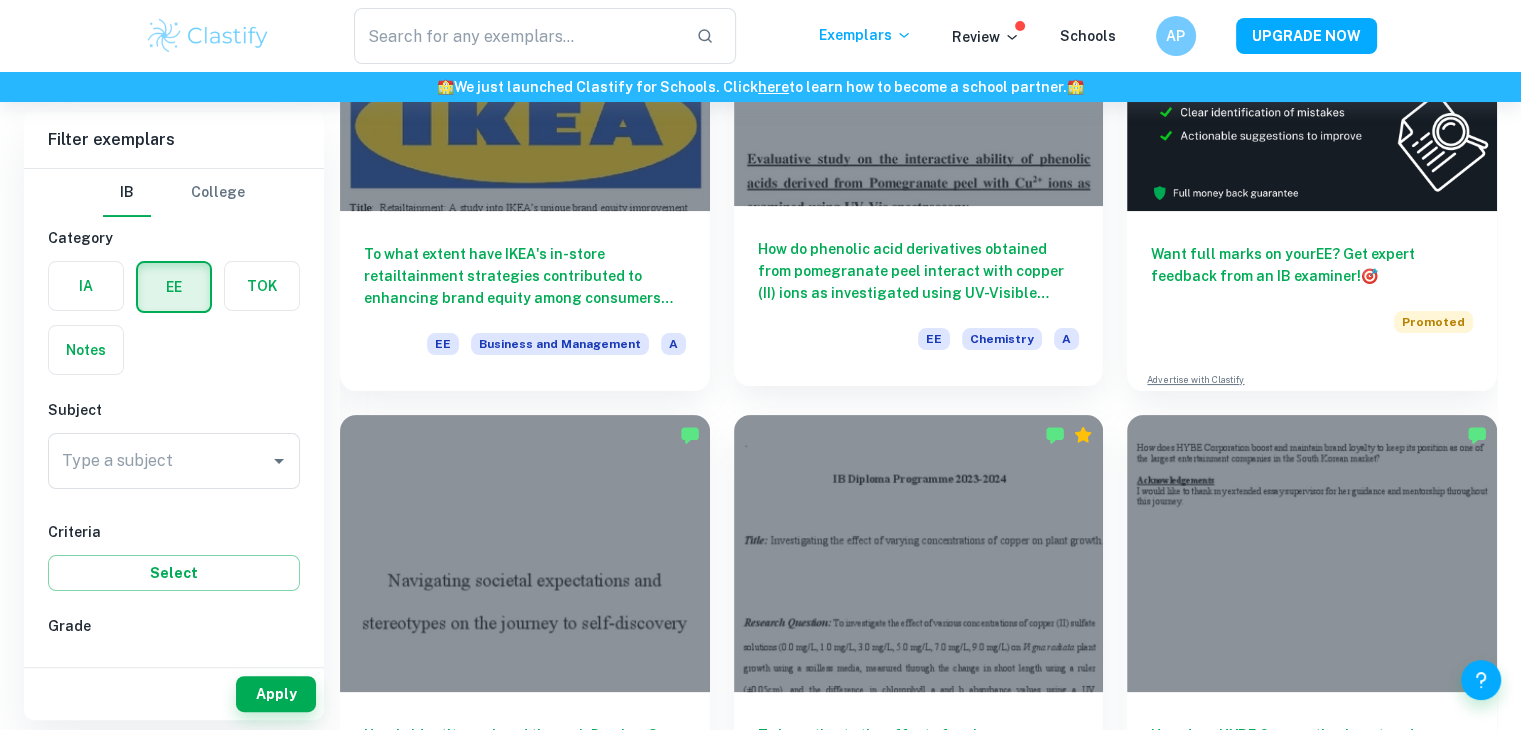 scroll, scrollTop: 334, scrollLeft: 0, axis: vertical 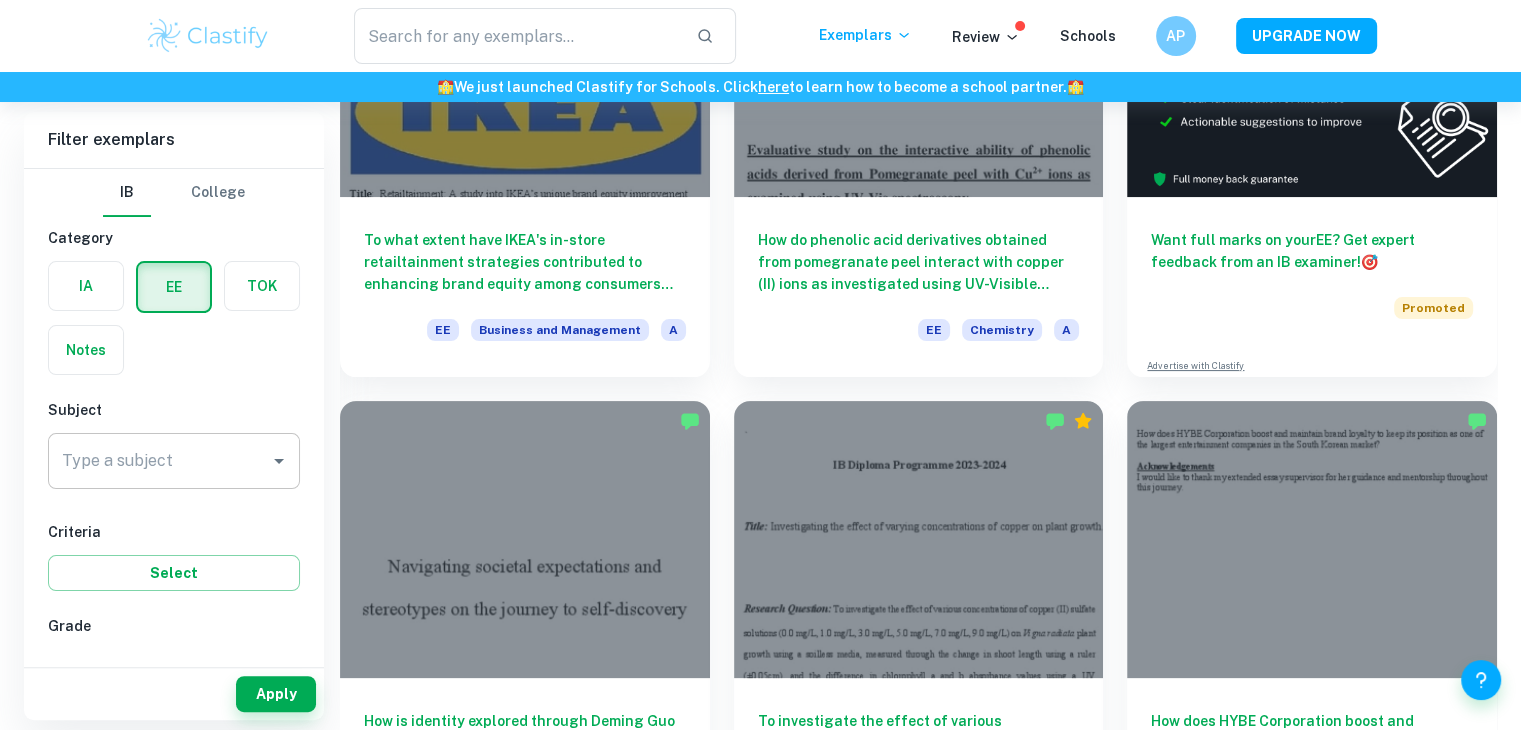 click on "Type a subject" at bounding box center (159, 461) 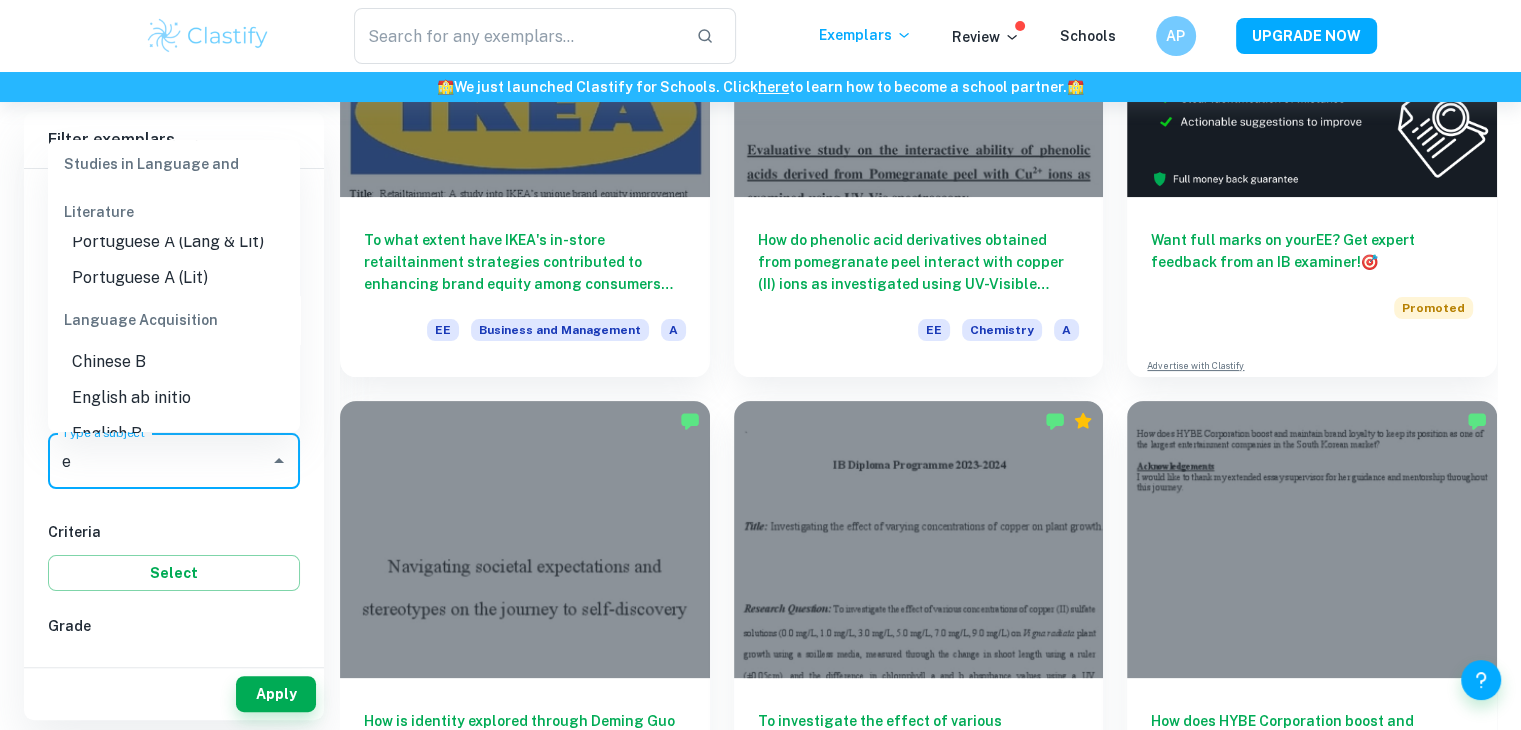 scroll, scrollTop: 0, scrollLeft: 0, axis: both 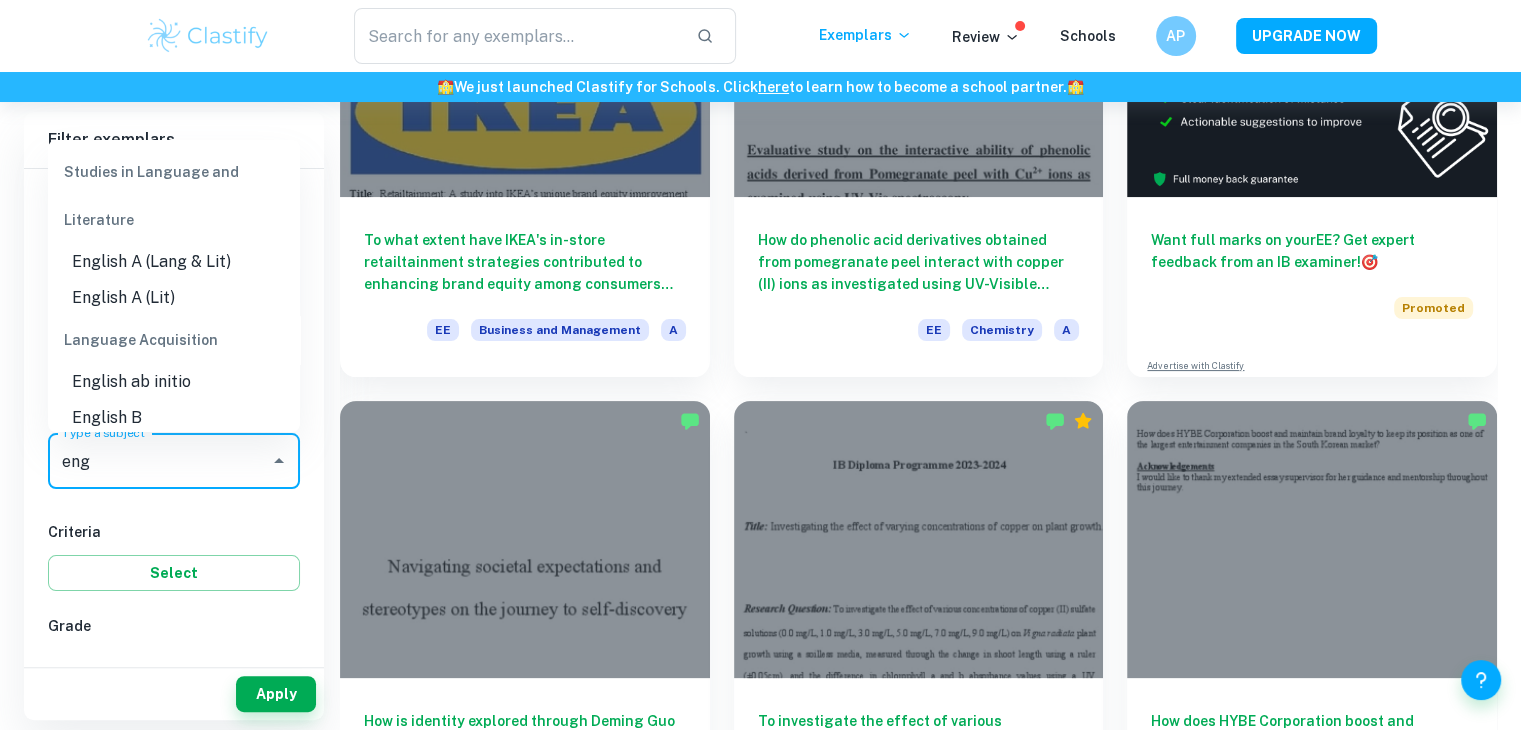 click on "English B" at bounding box center (174, 418) 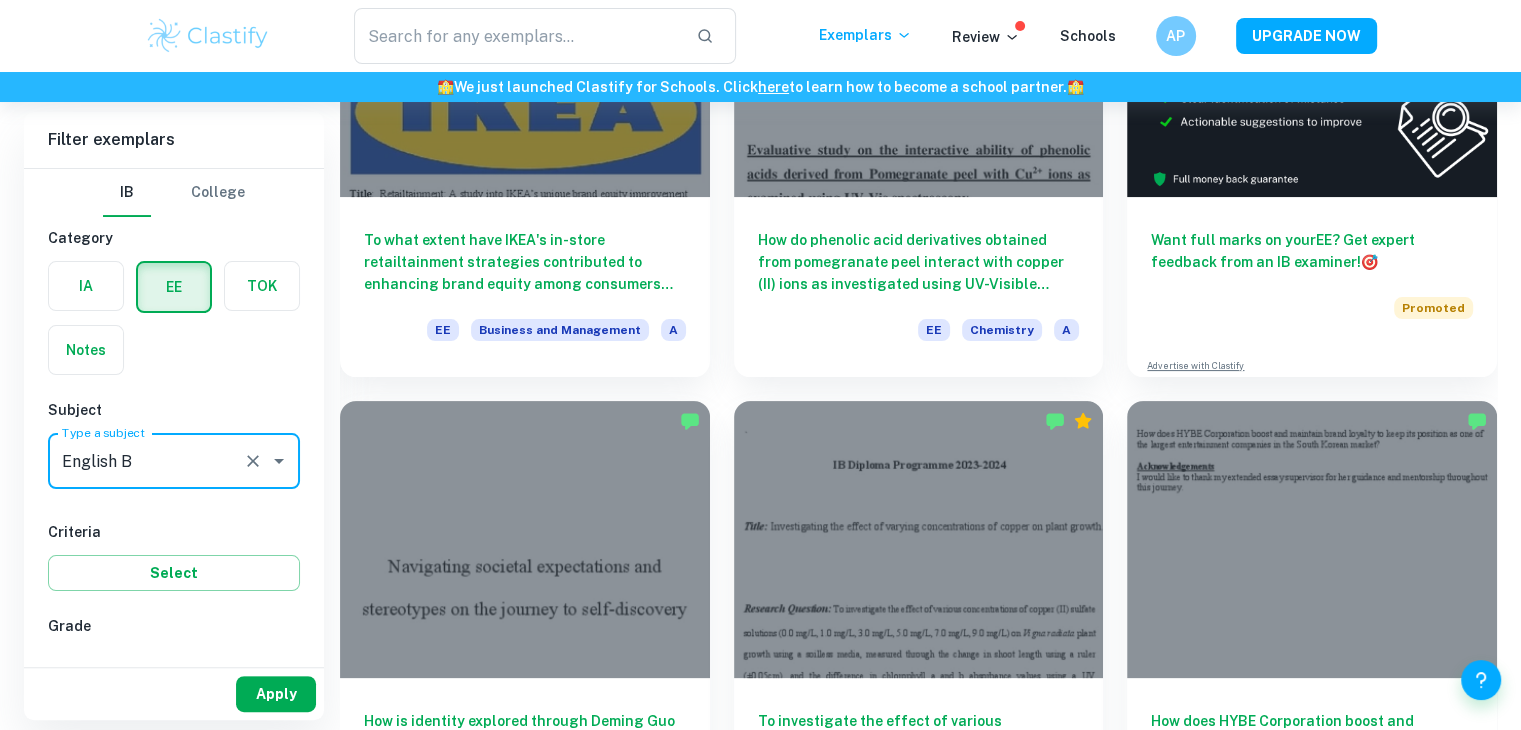 type on "English B" 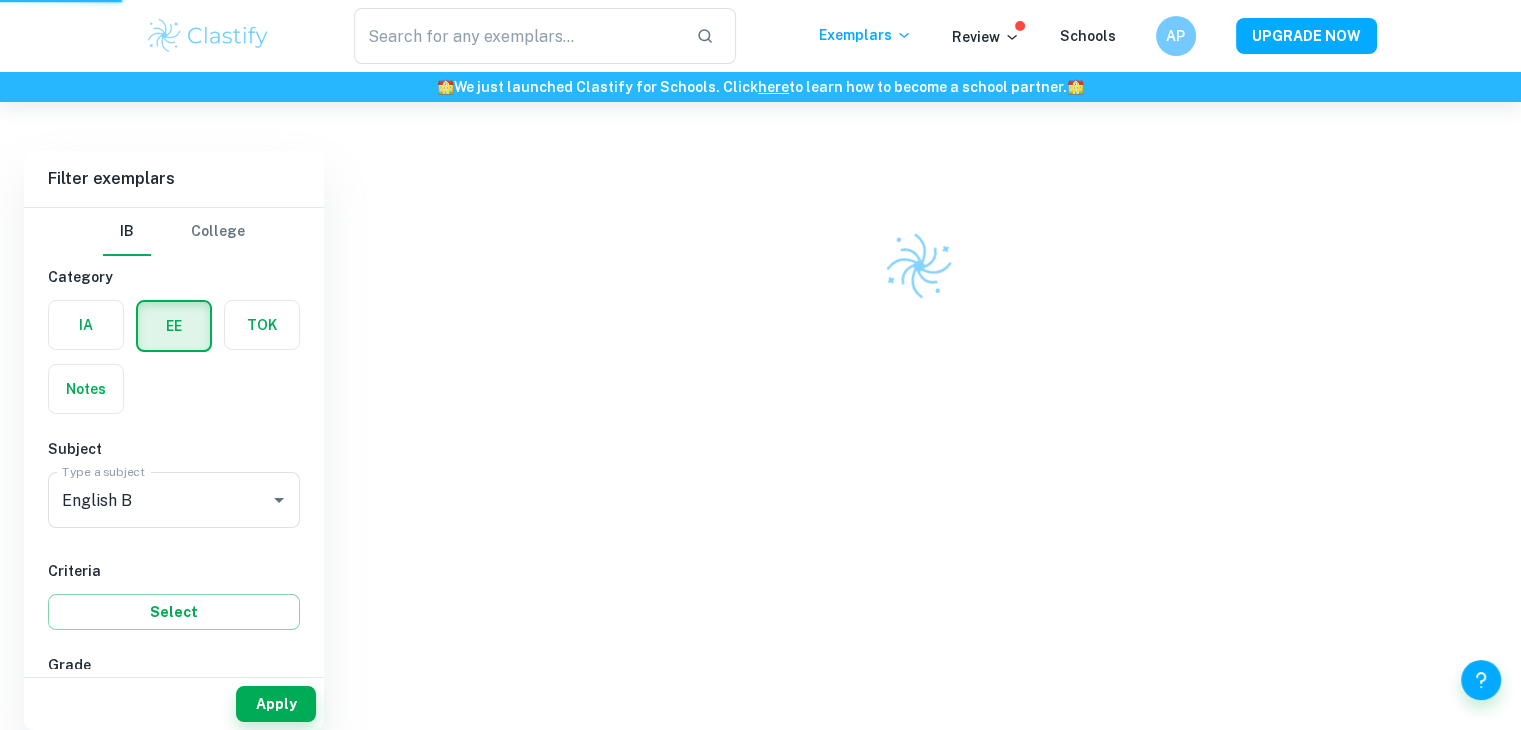 scroll, scrollTop: 102, scrollLeft: 0, axis: vertical 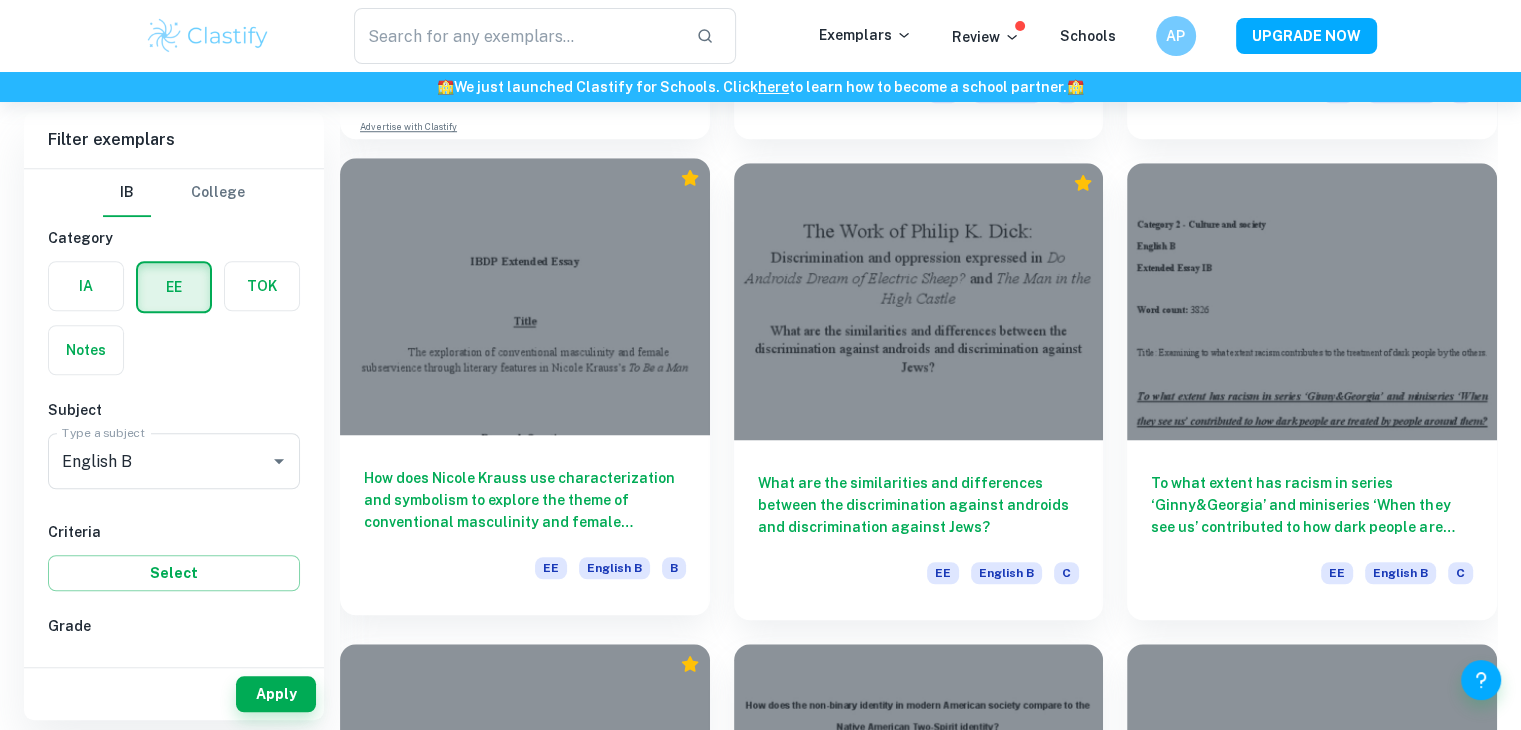 click on "How does Nicole Krauss use characterization and symbolism to explore the theme of conventional masculinity and female subservience in the collection of short stories in To Be a Man (2020)?" at bounding box center [525, 500] 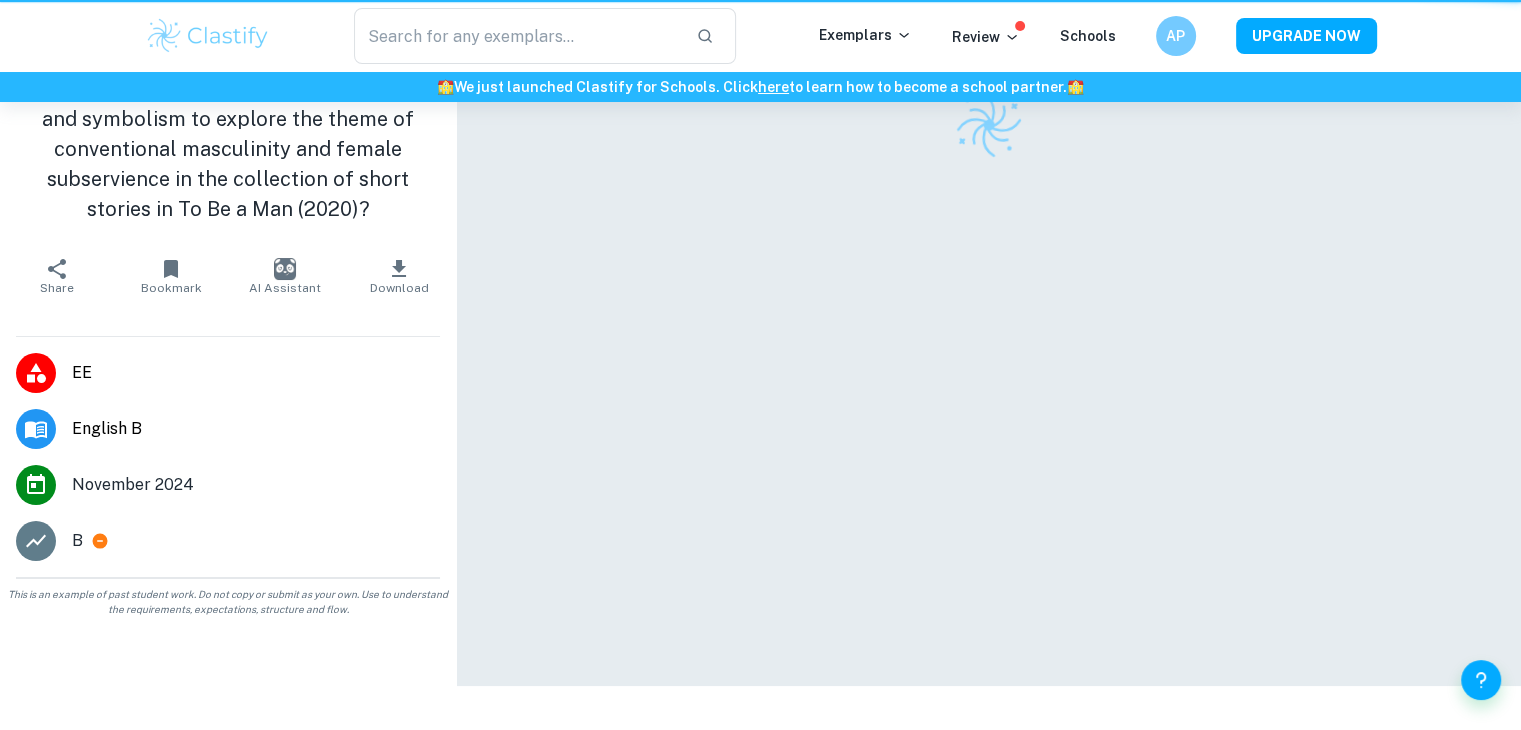scroll, scrollTop: 0, scrollLeft: 0, axis: both 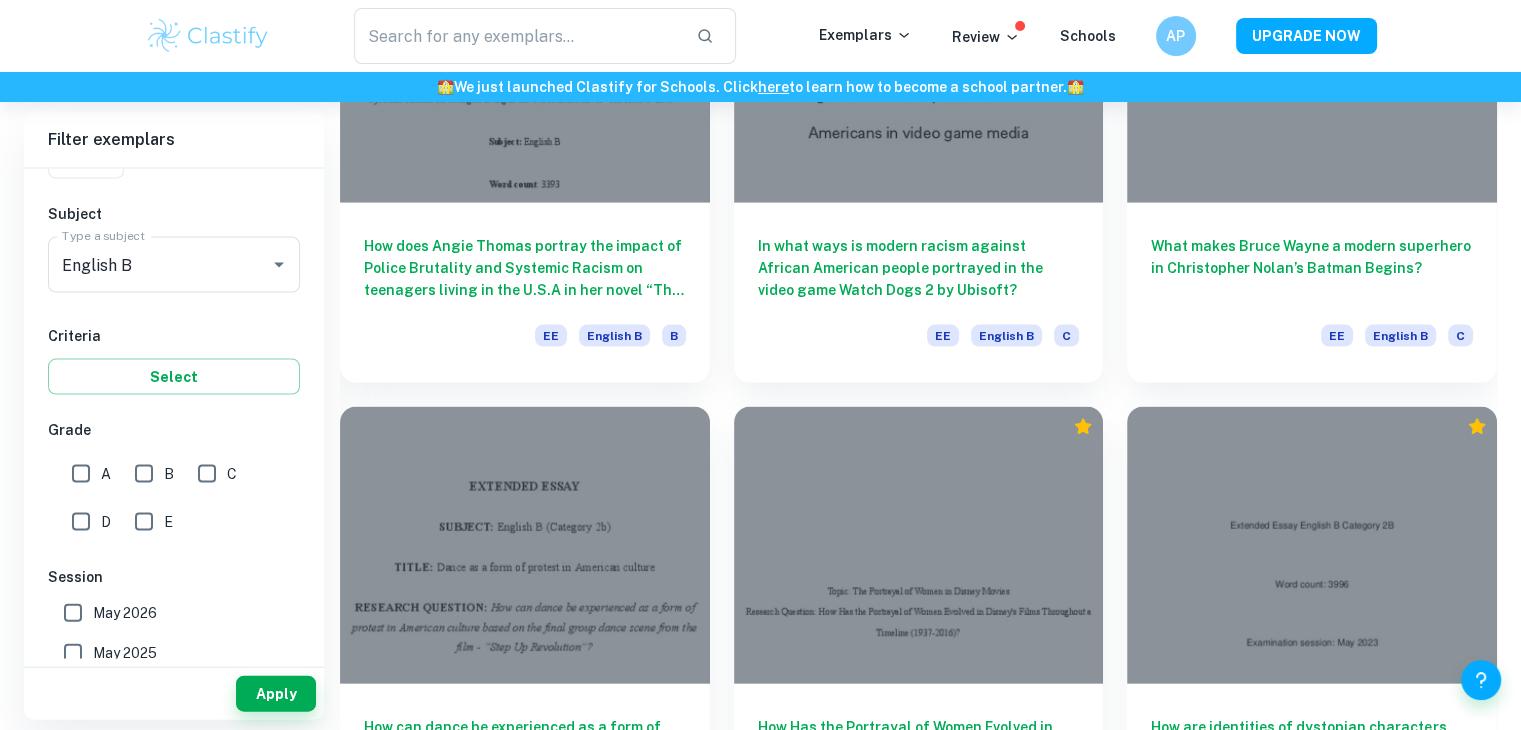 click on "A" at bounding box center [81, 474] 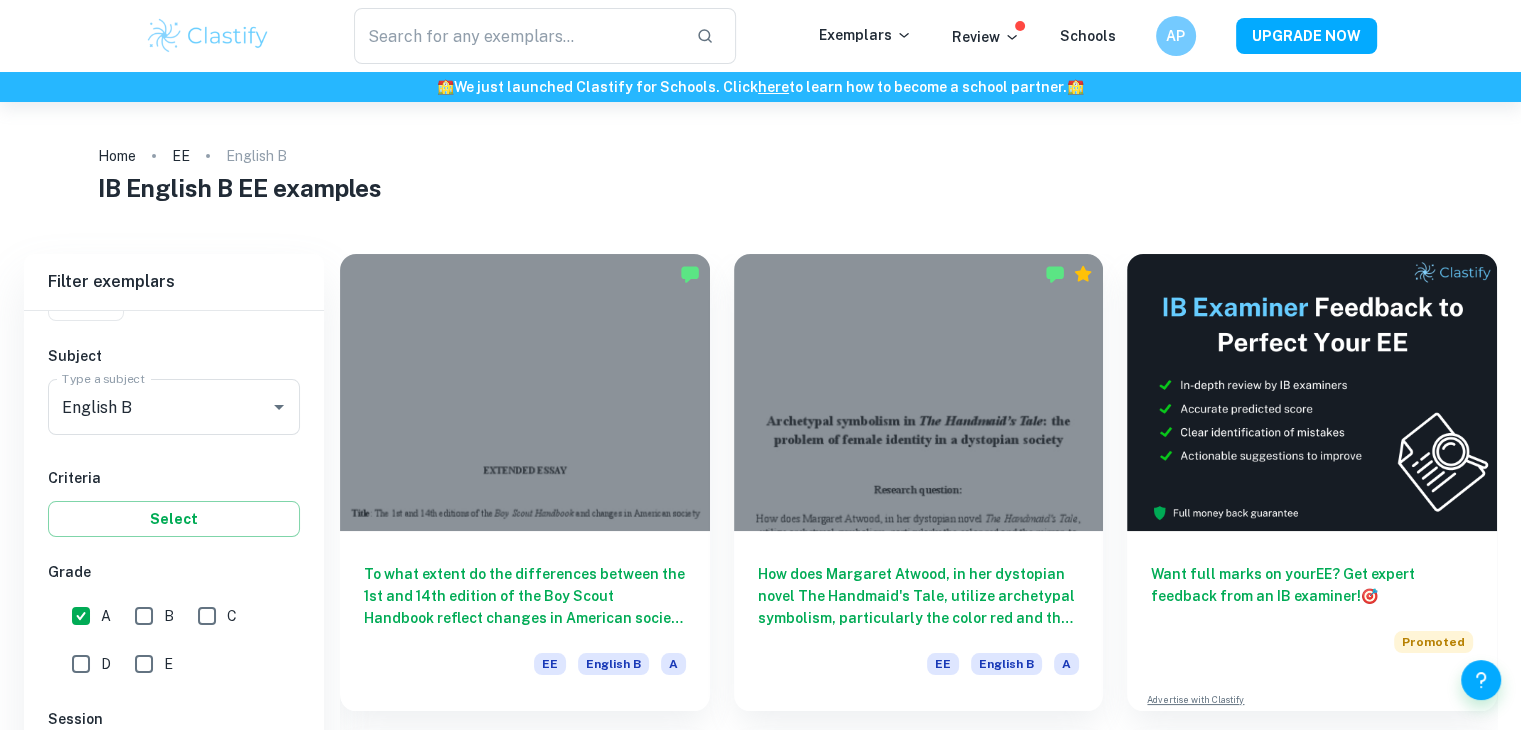 scroll, scrollTop: 278, scrollLeft: 0, axis: vertical 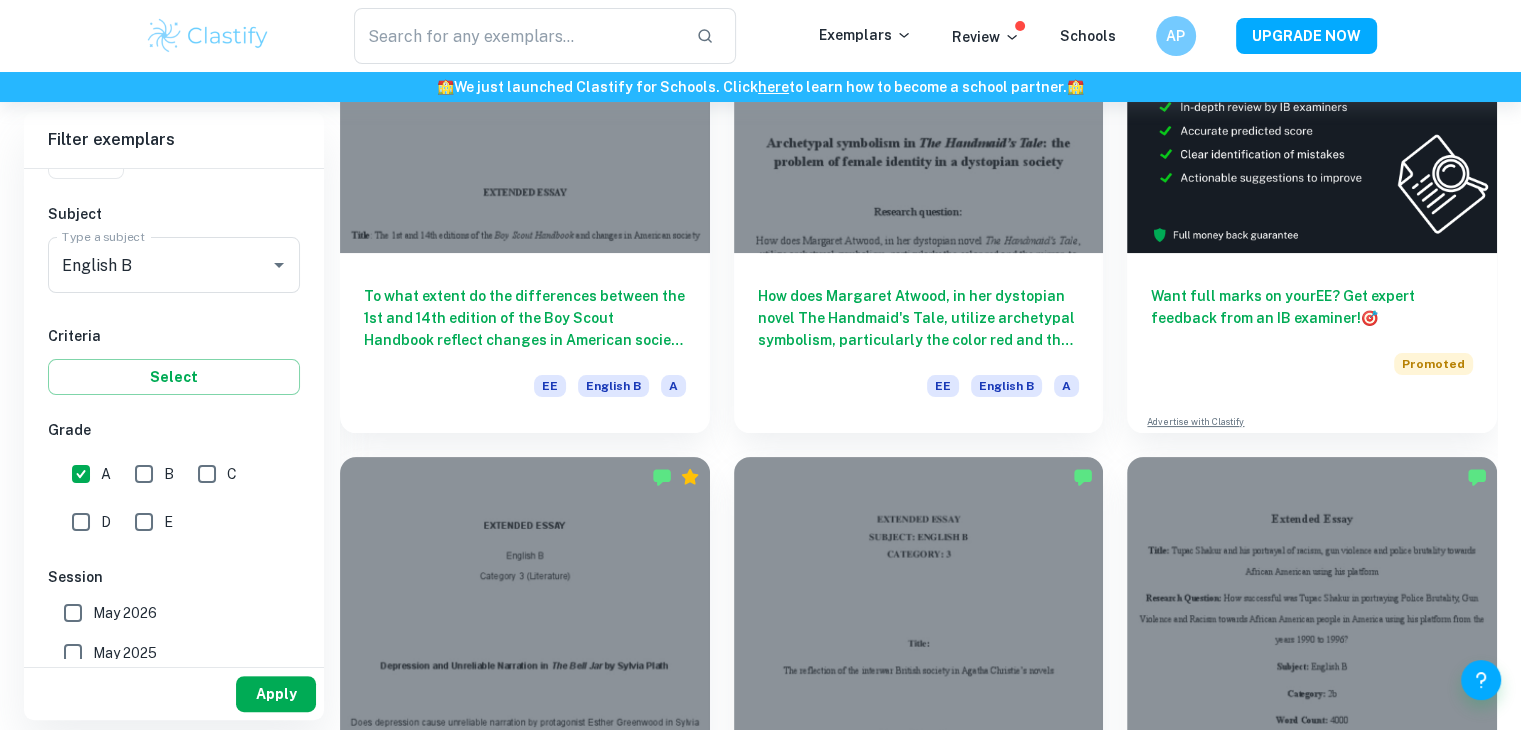 click on "Apply" at bounding box center (276, 694) 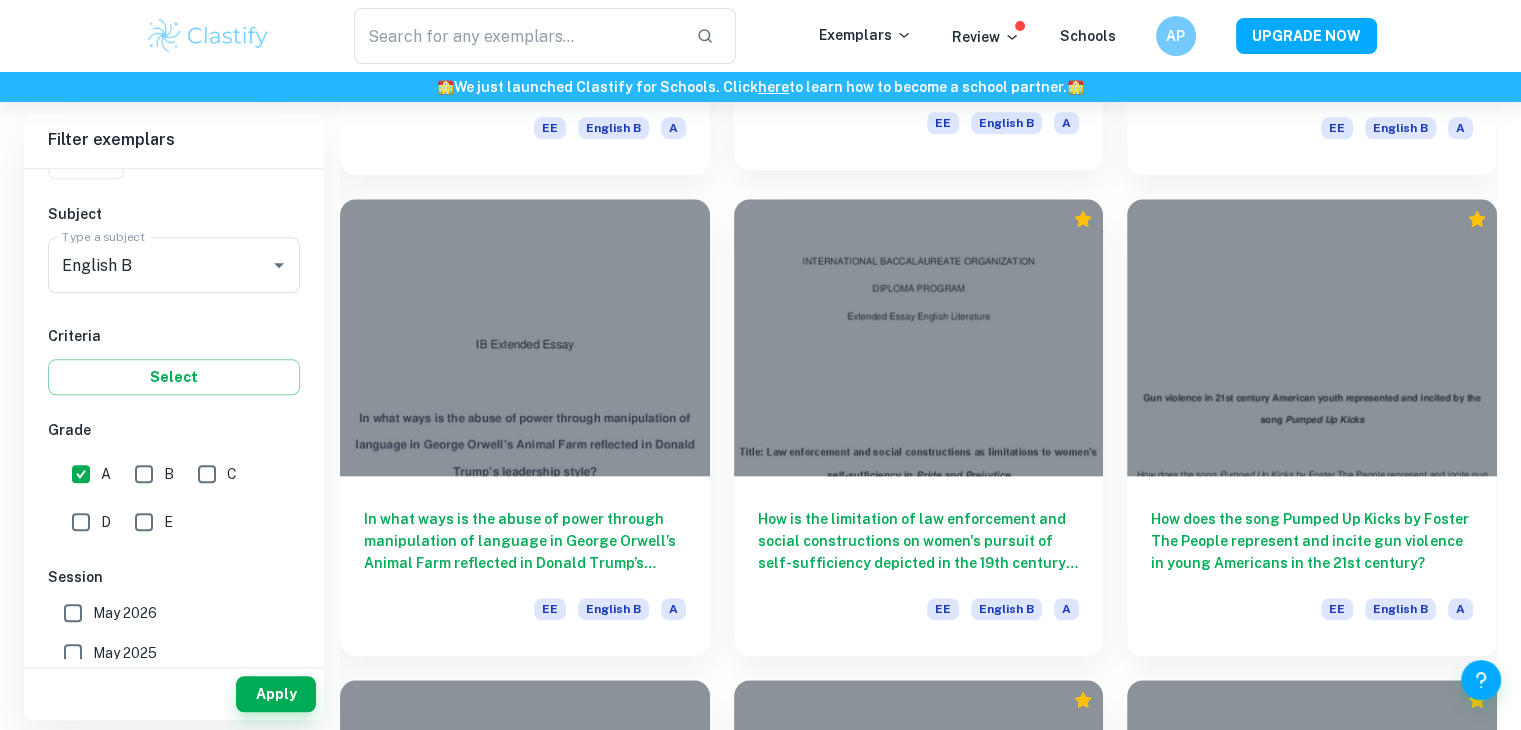 scroll, scrollTop: 1982, scrollLeft: 0, axis: vertical 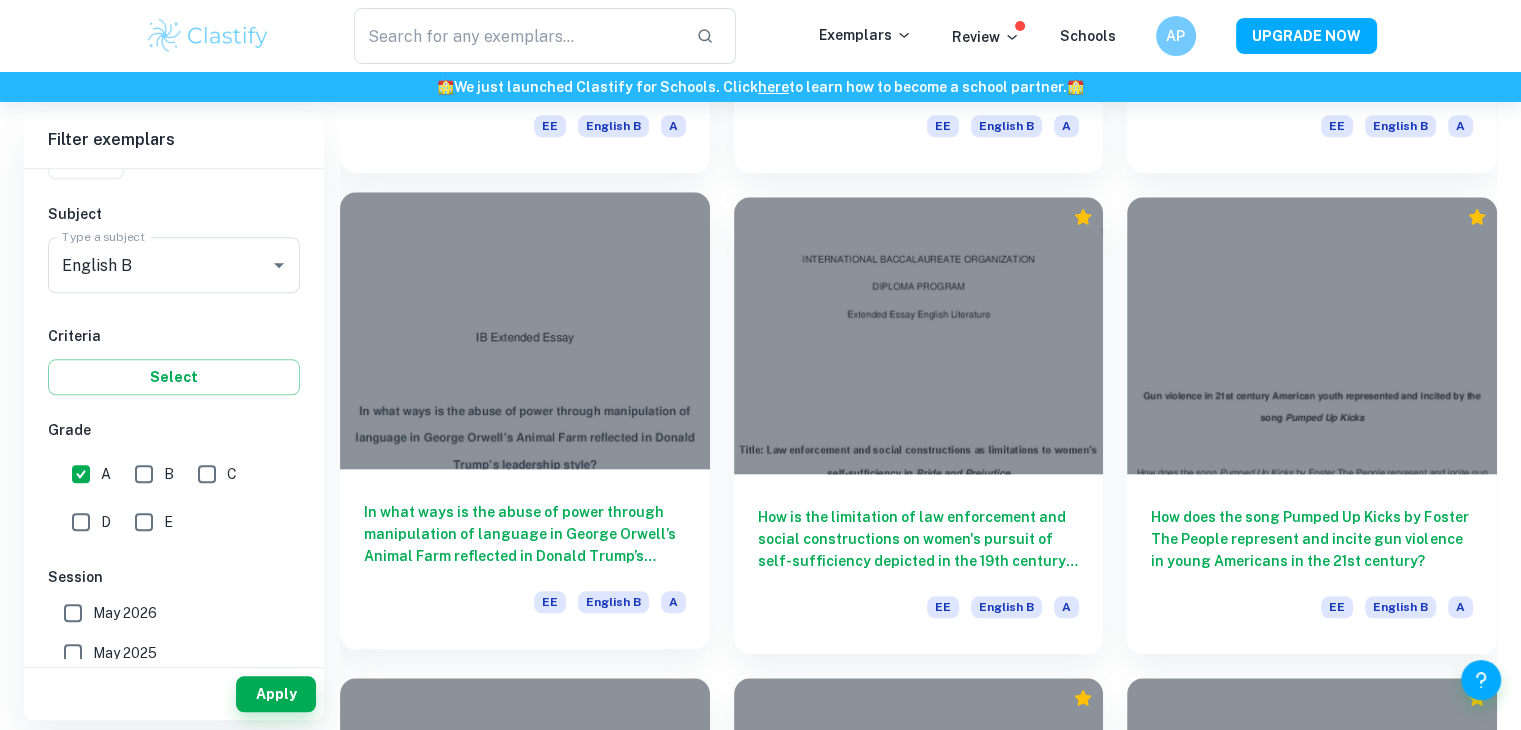 click on "In what ways is the abuse of power through manipulation of language in George Orwell’s Animal Farm reflected in Donald Trump’s leadership style?" at bounding box center [525, 534] 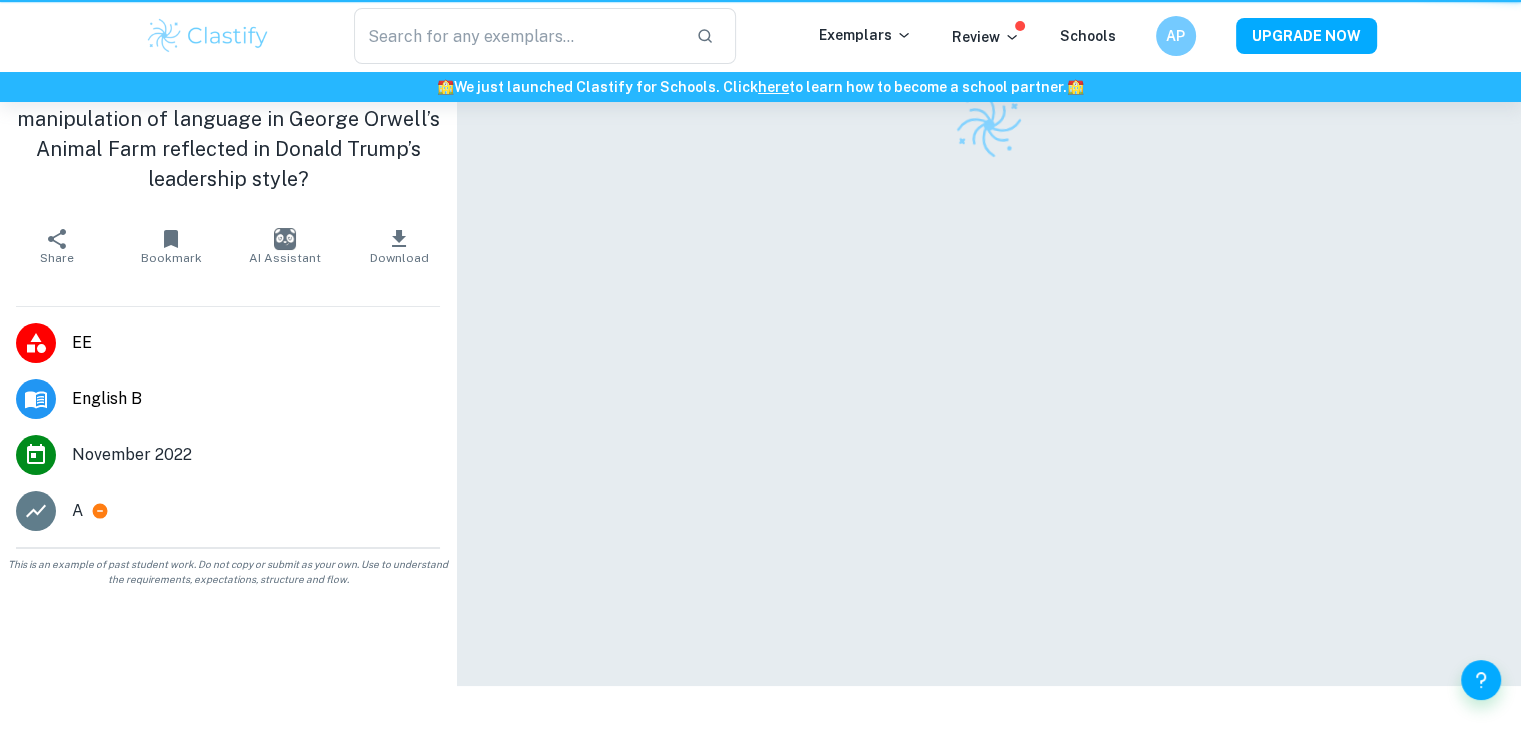 scroll, scrollTop: 0, scrollLeft: 0, axis: both 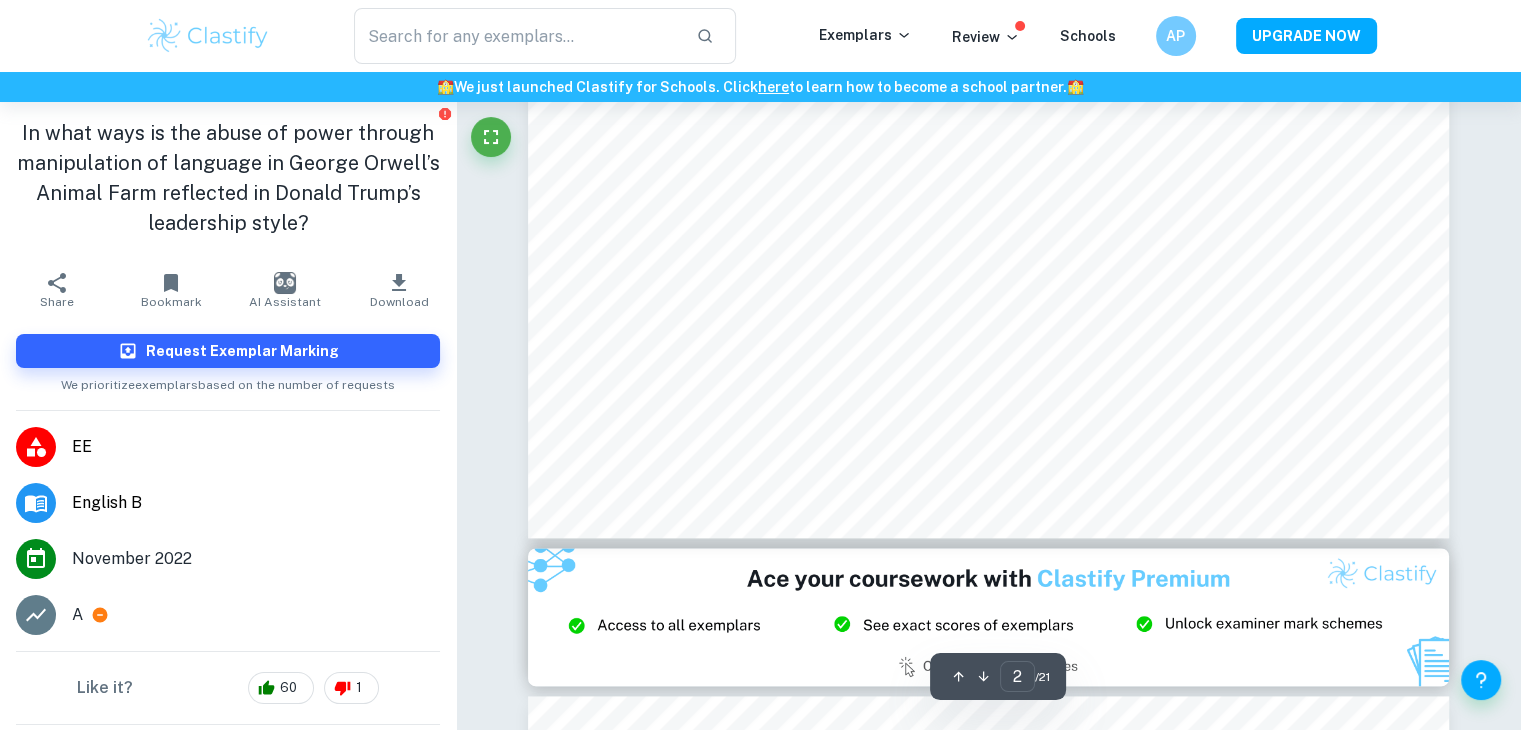 type on "3" 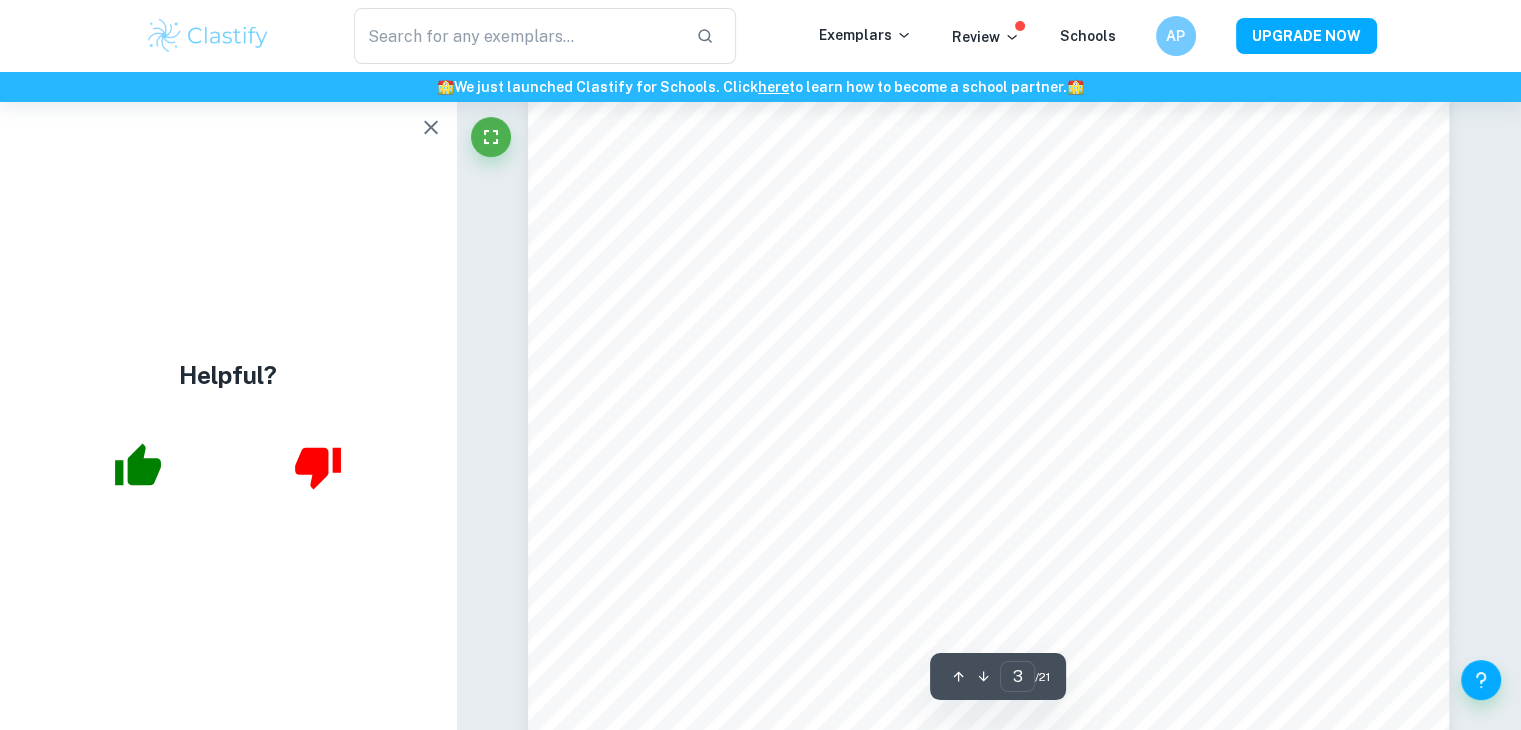 scroll, scrollTop: 3347, scrollLeft: 0, axis: vertical 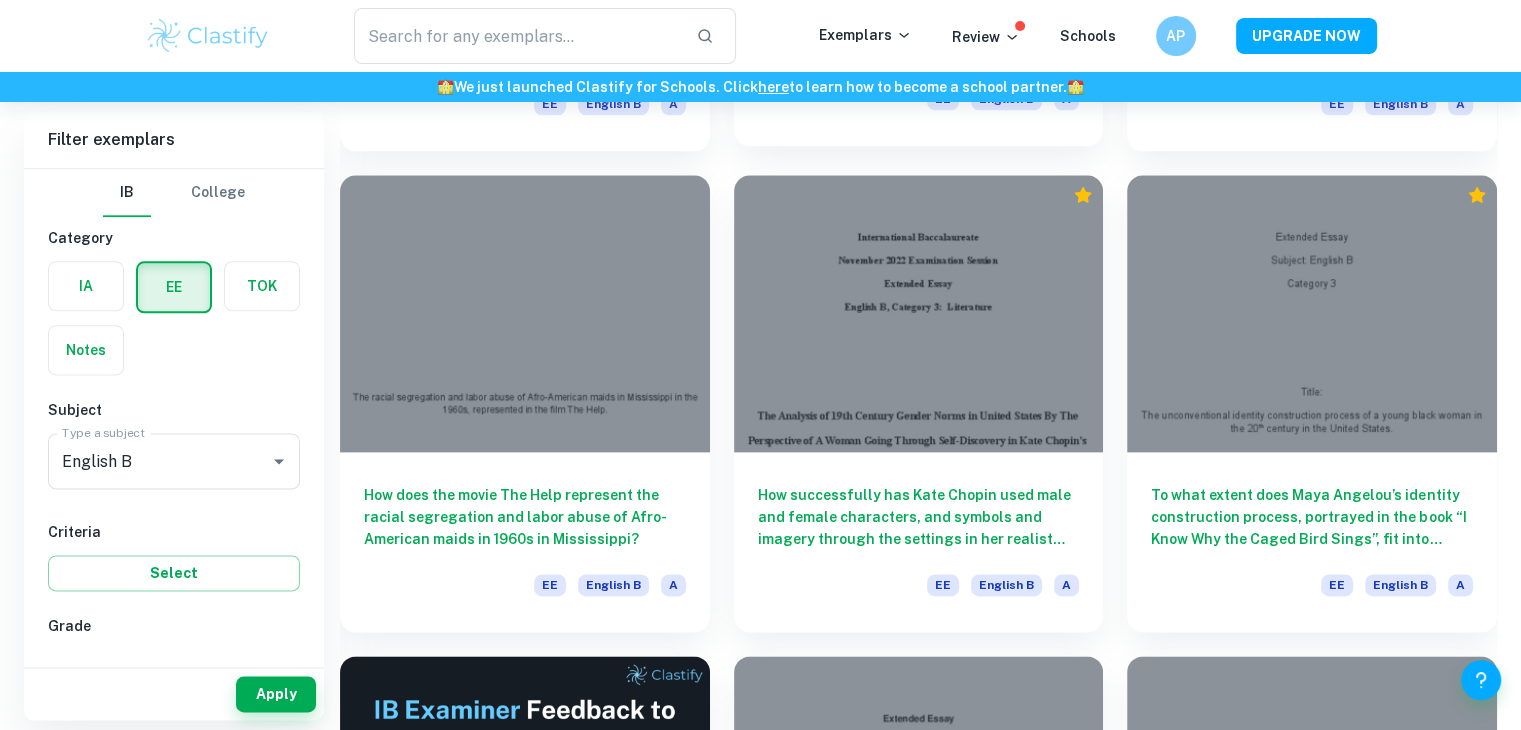 click on "How successfully has Kate Chopin used  male and female characters, and symbols and imagery through the settings in her realist novel, “The Awakening”, to depict the main character, Edna’s self-discovery while having been encompassed by the gender norms of the 19th century United States?" at bounding box center [919, 517] 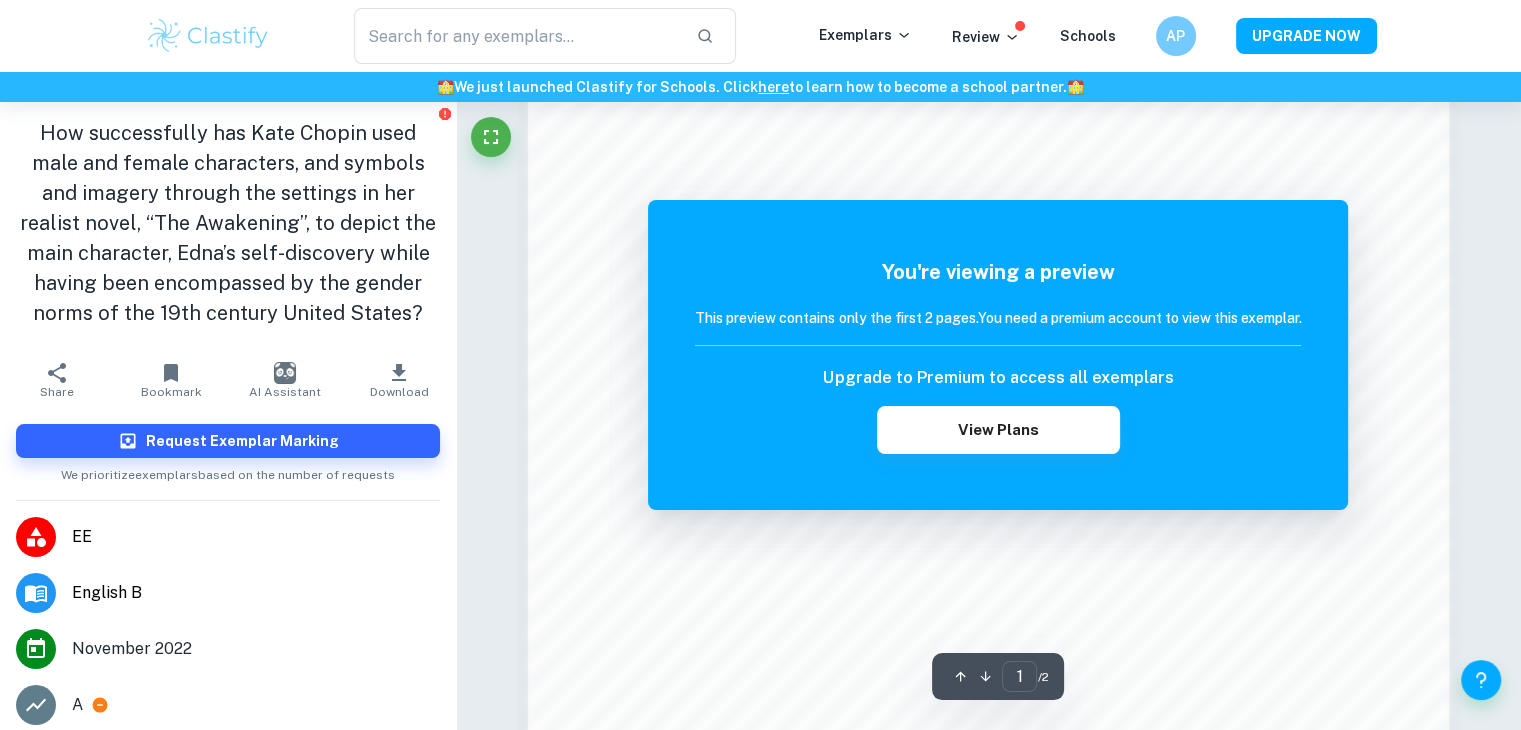 scroll, scrollTop: 1615, scrollLeft: 0, axis: vertical 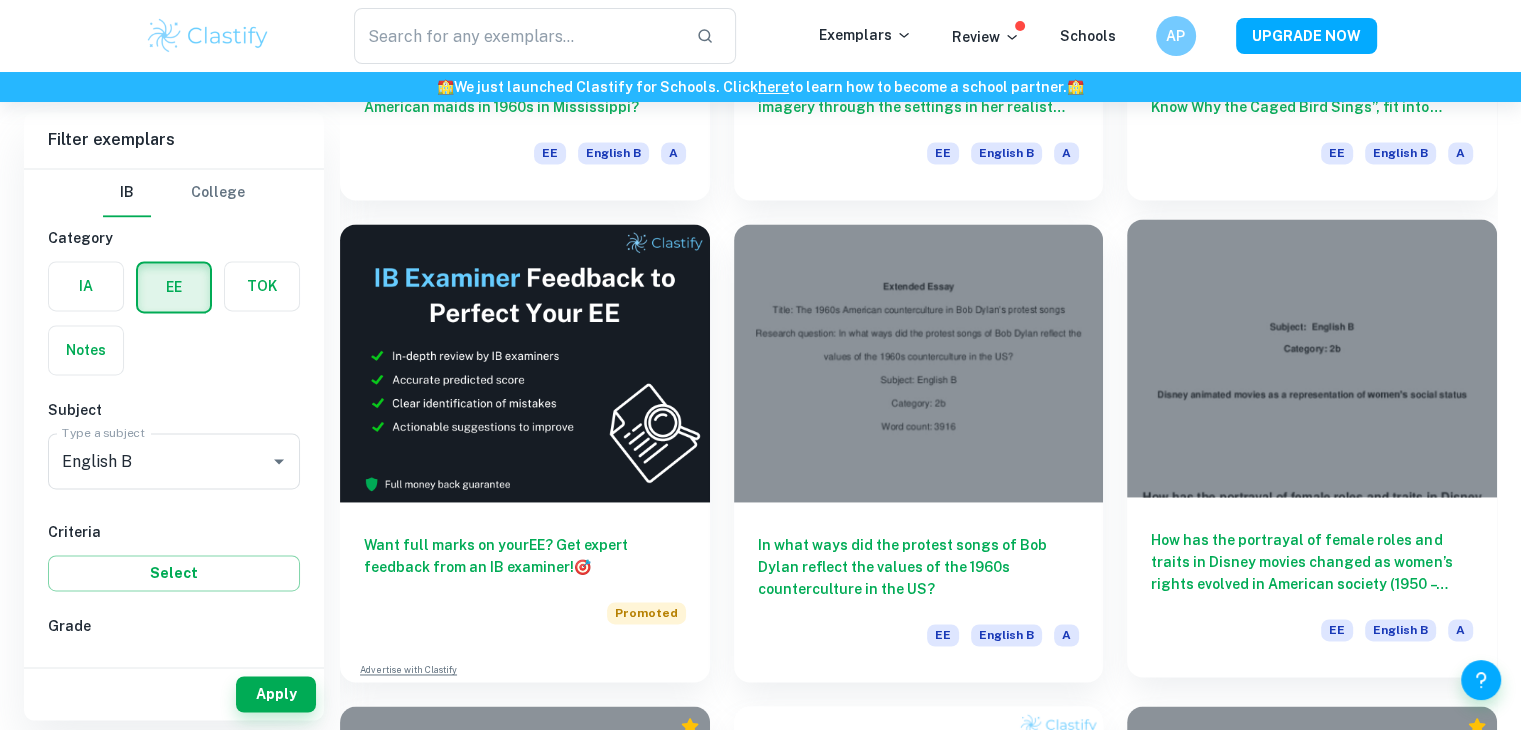 click on "How has the portrayal of female roles and traits in Disney movies changed as women’s rights evolved in American society (1950 – 1998)?" at bounding box center [1312, 562] 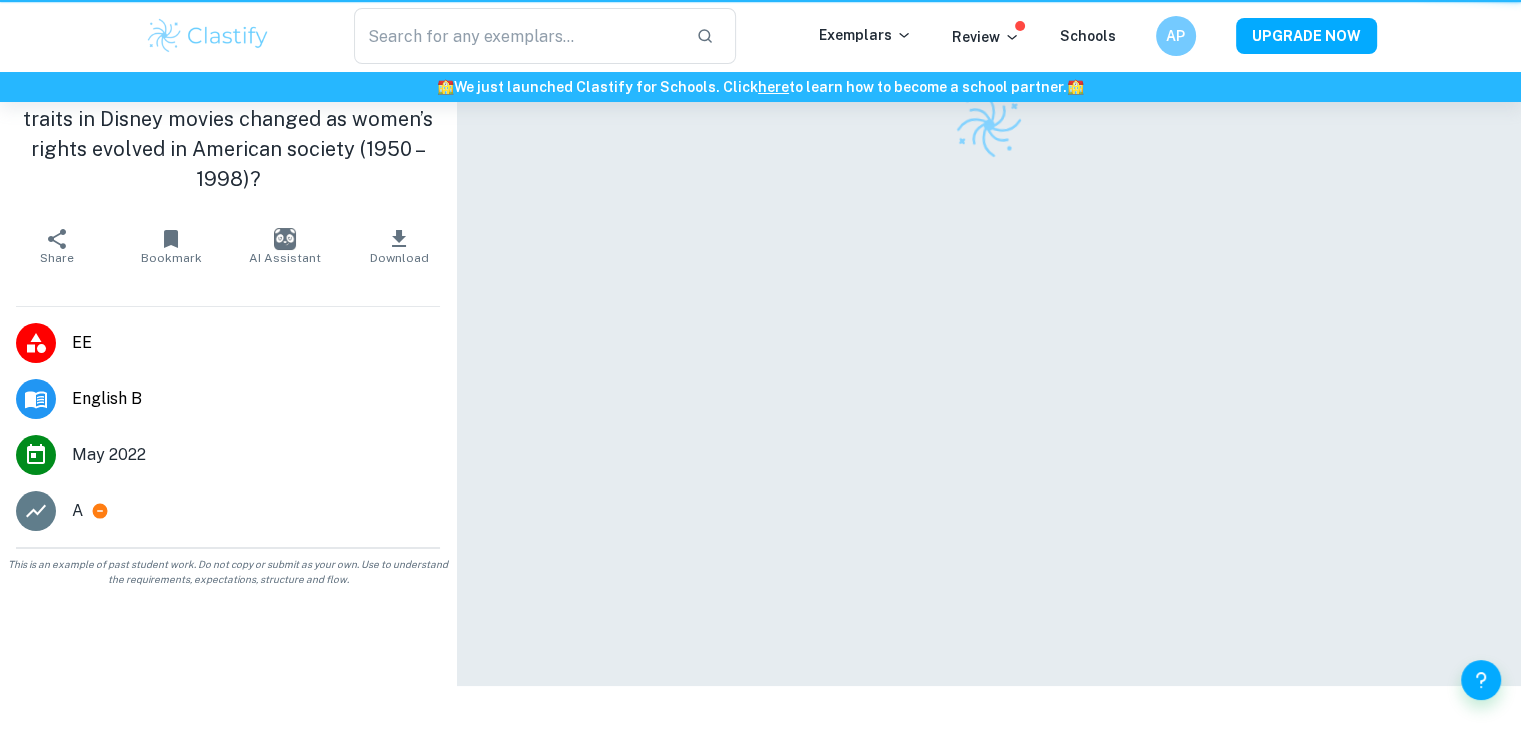 scroll, scrollTop: 0, scrollLeft: 0, axis: both 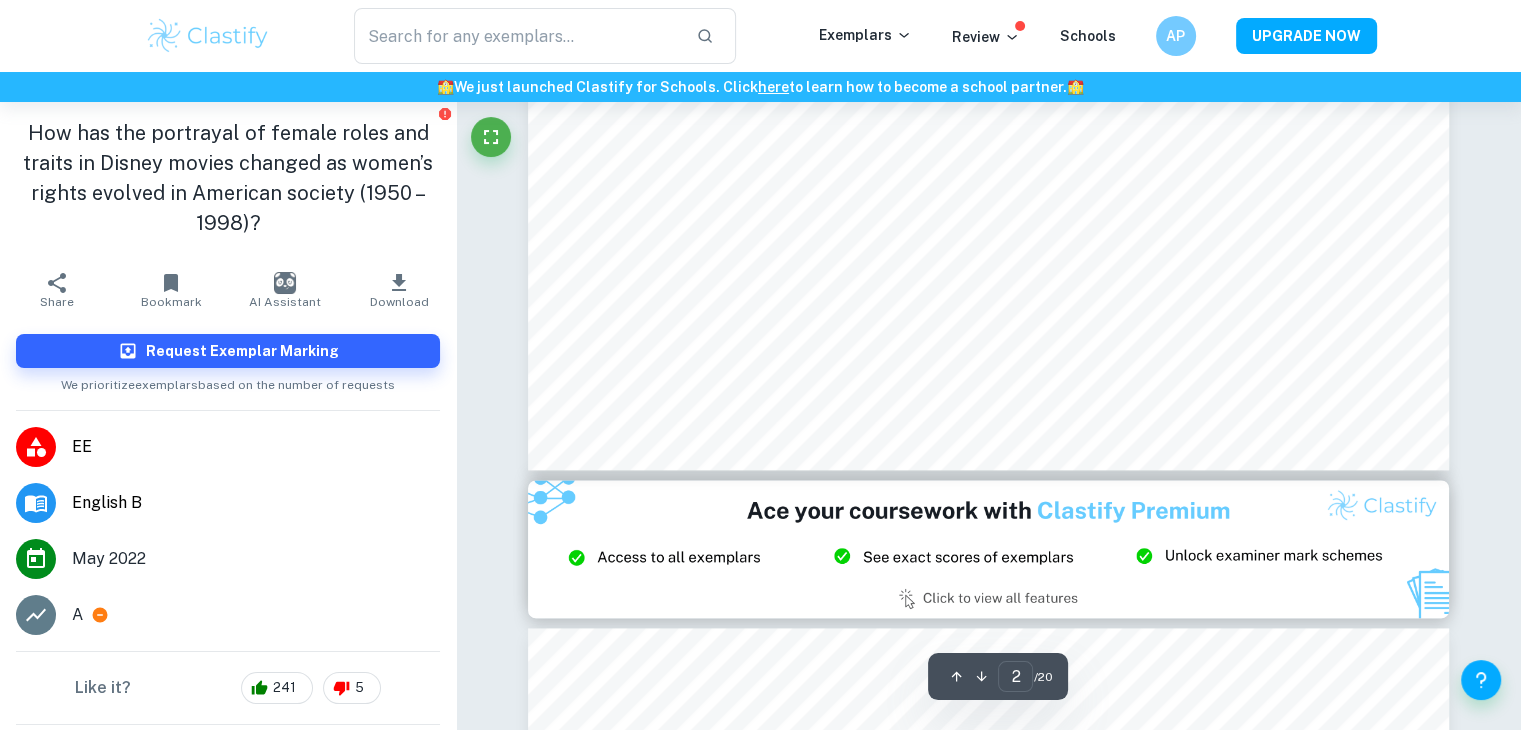 type on "3" 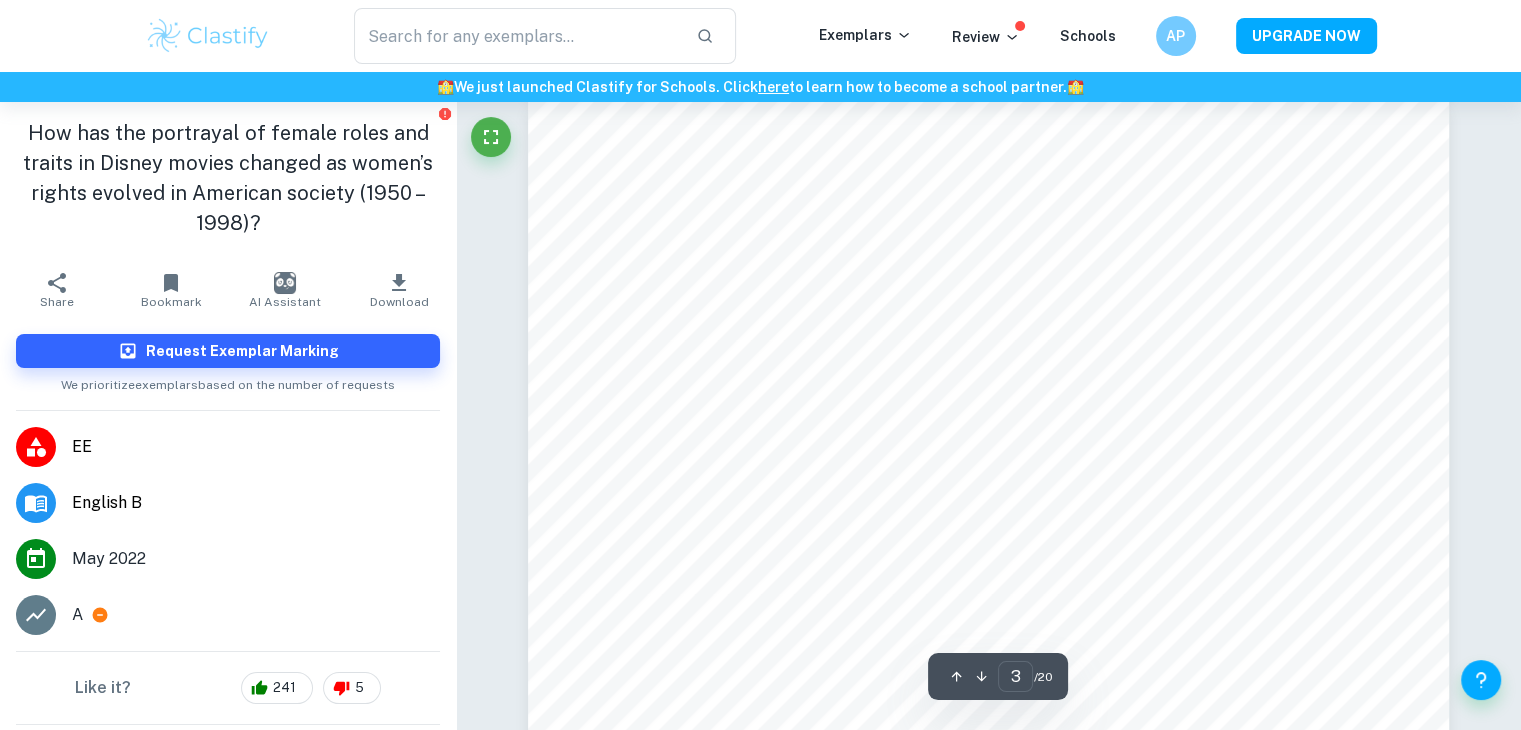 scroll, scrollTop: 2948, scrollLeft: 0, axis: vertical 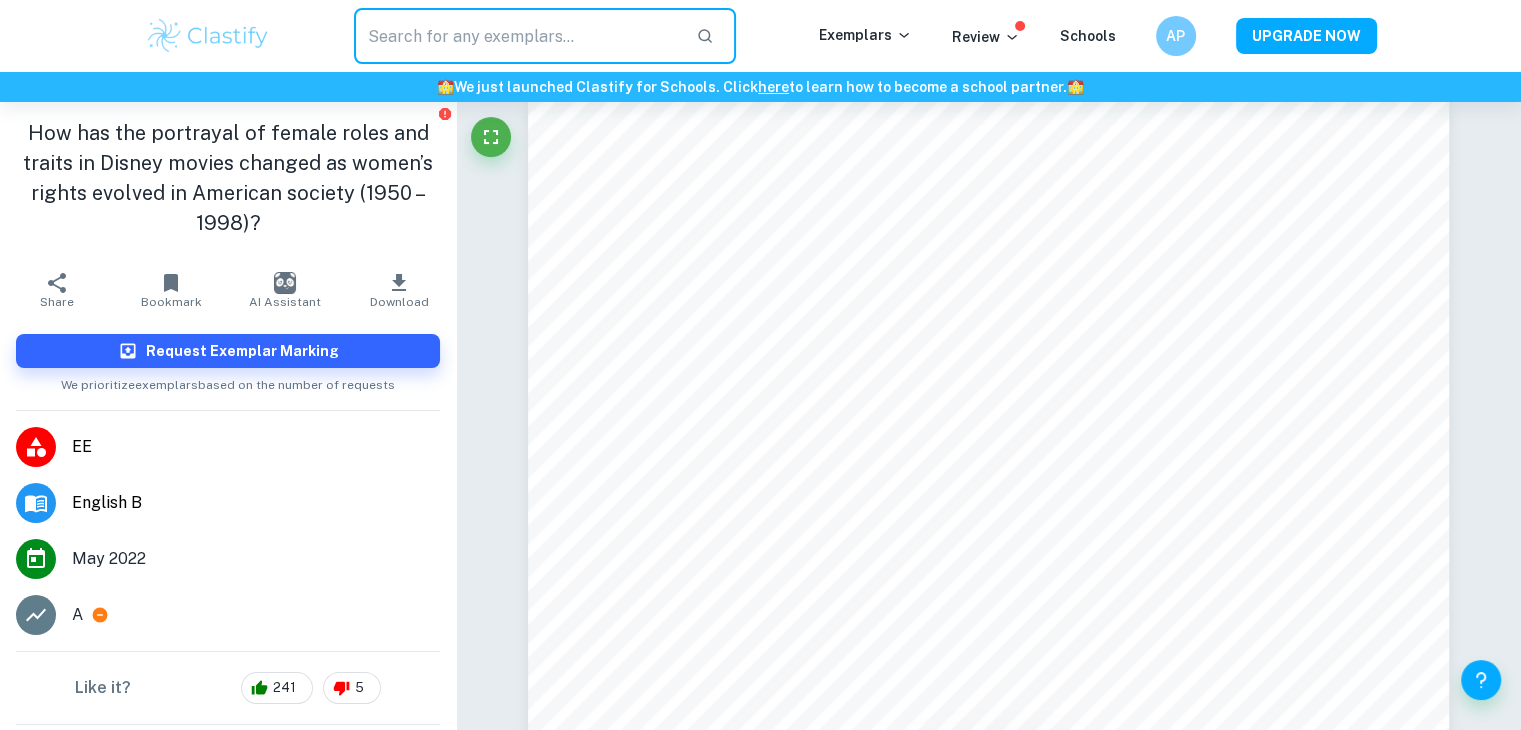 click at bounding box center [517, 36] 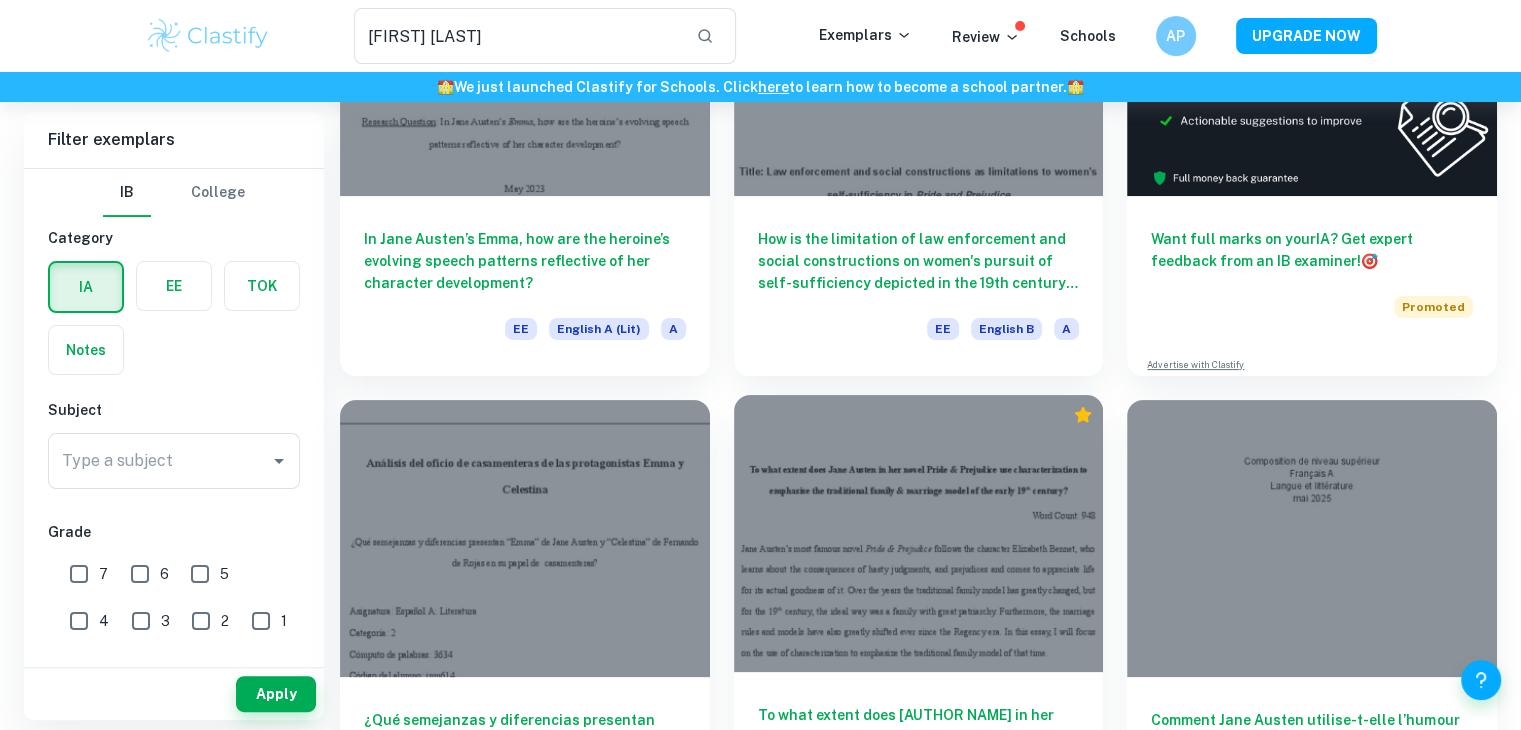 scroll, scrollTop: 0, scrollLeft: 0, axis: both 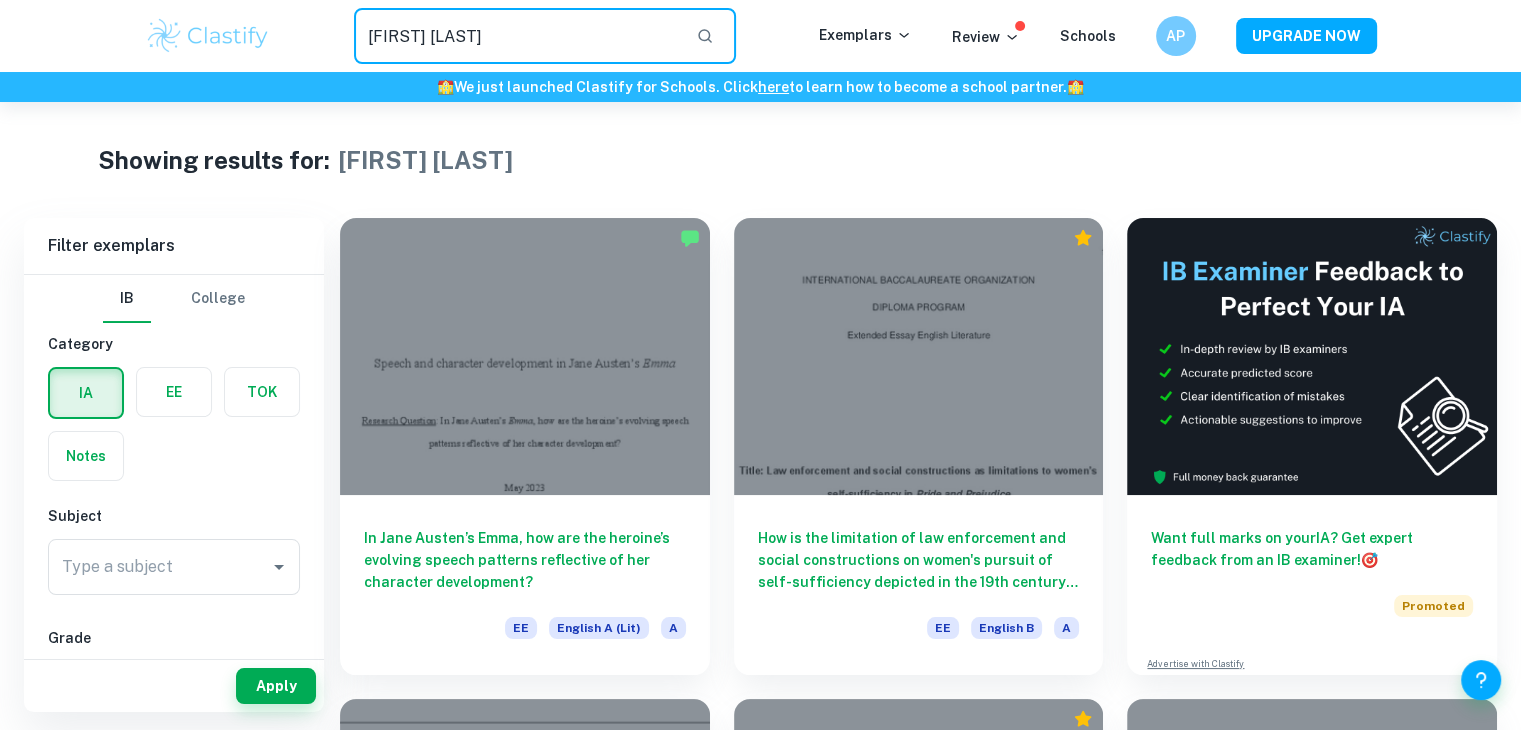 click on "[FIRST] [LAST]" at bounding box center (517, 36) 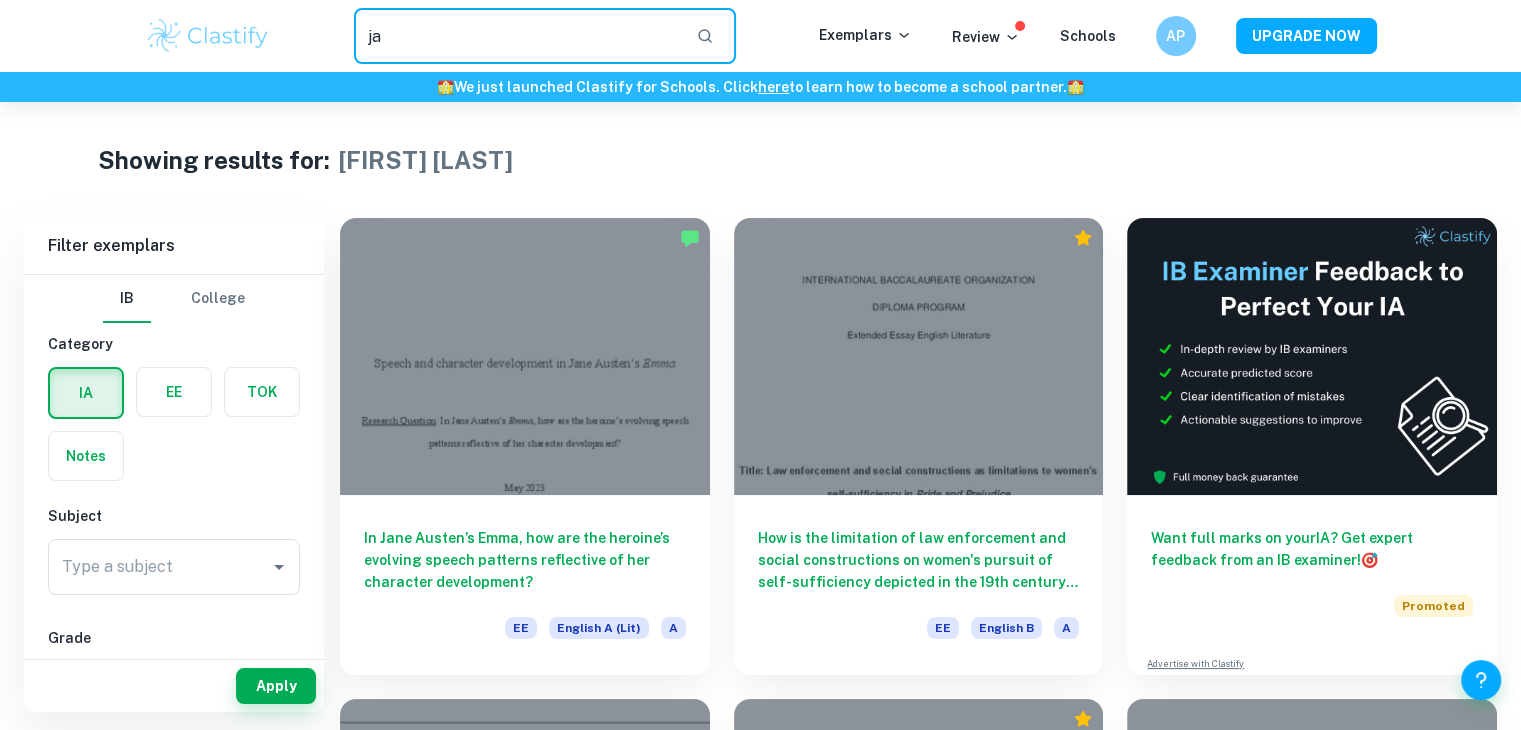 type on "j" 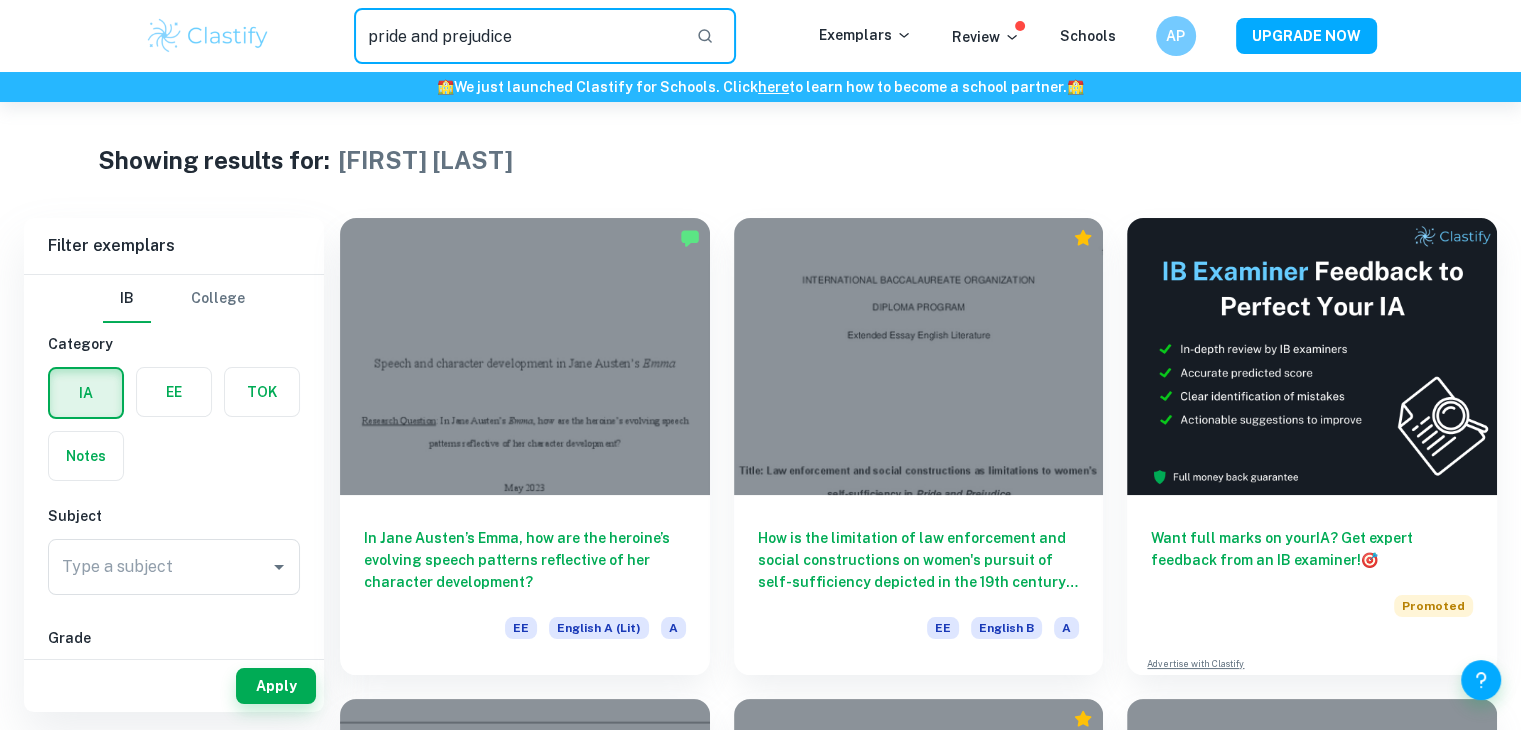 type on "pride and prejudice" 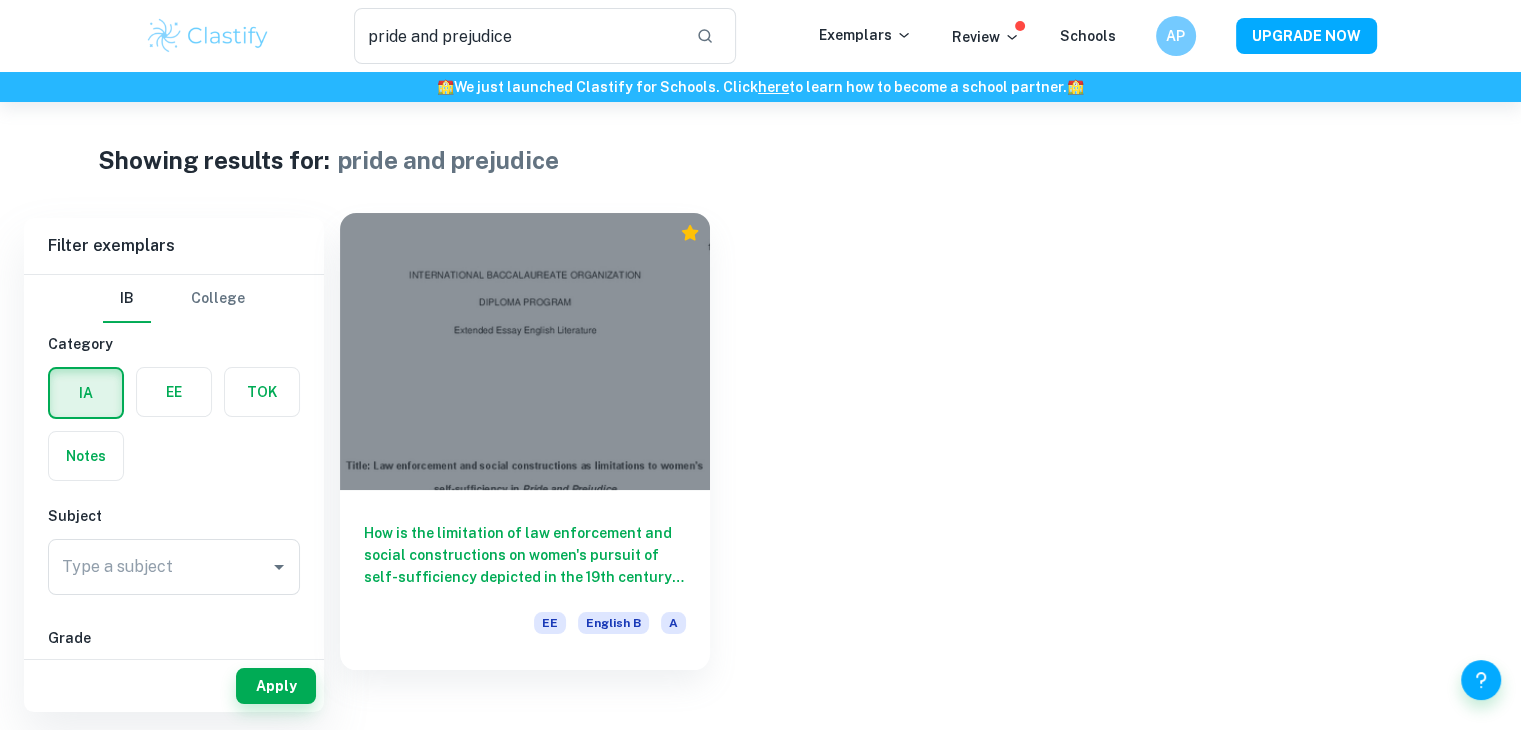 click on "How is the limitation of law enforcement and social constructions on women's pursuit of self-sufficiency depicted in the [CENTURY] century English society through [BOOK TITLE] by [AUTHOR NAME]?' EE English B A" at bounding box center [525, 580] 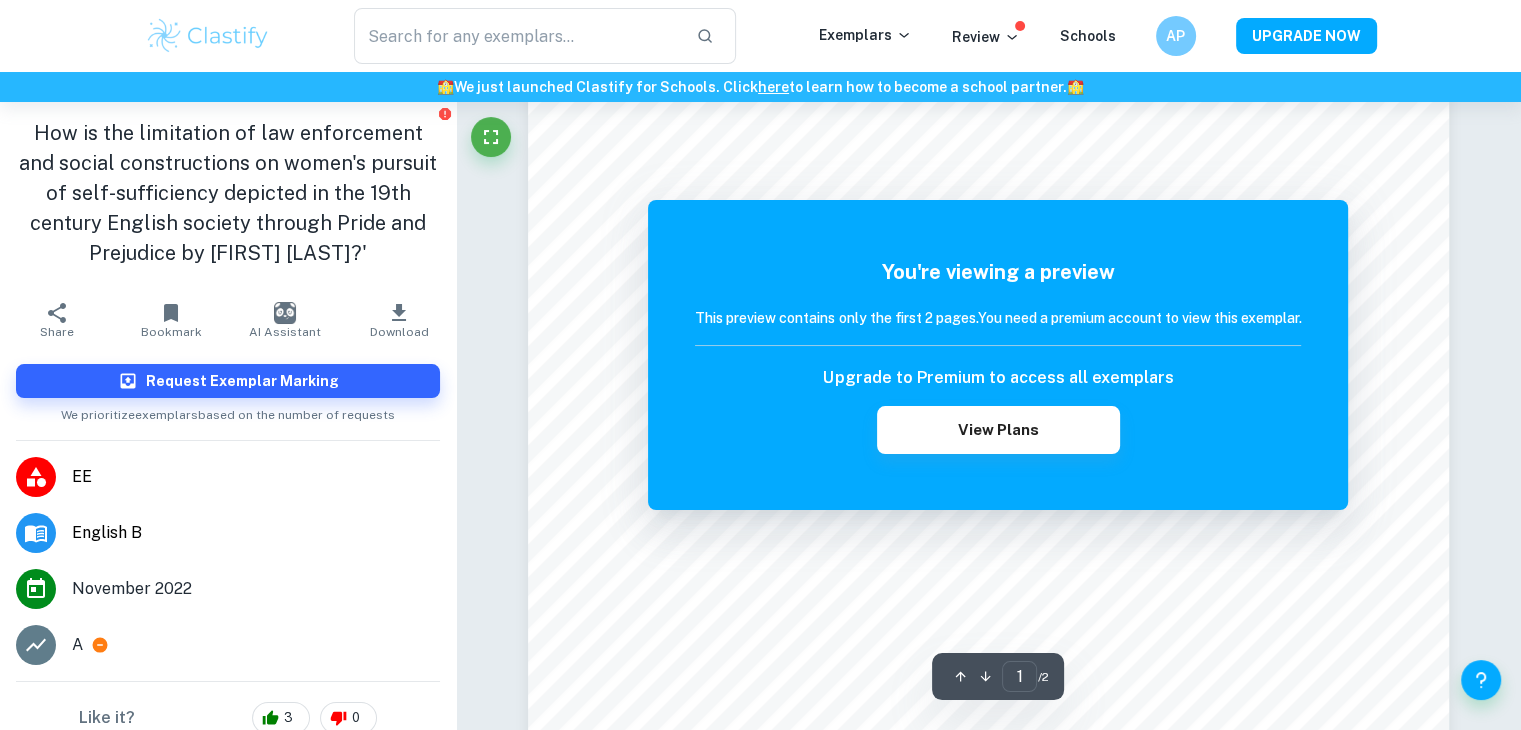 scroll, scrollTop: 39, scrollLeft: 0, axis: vertical 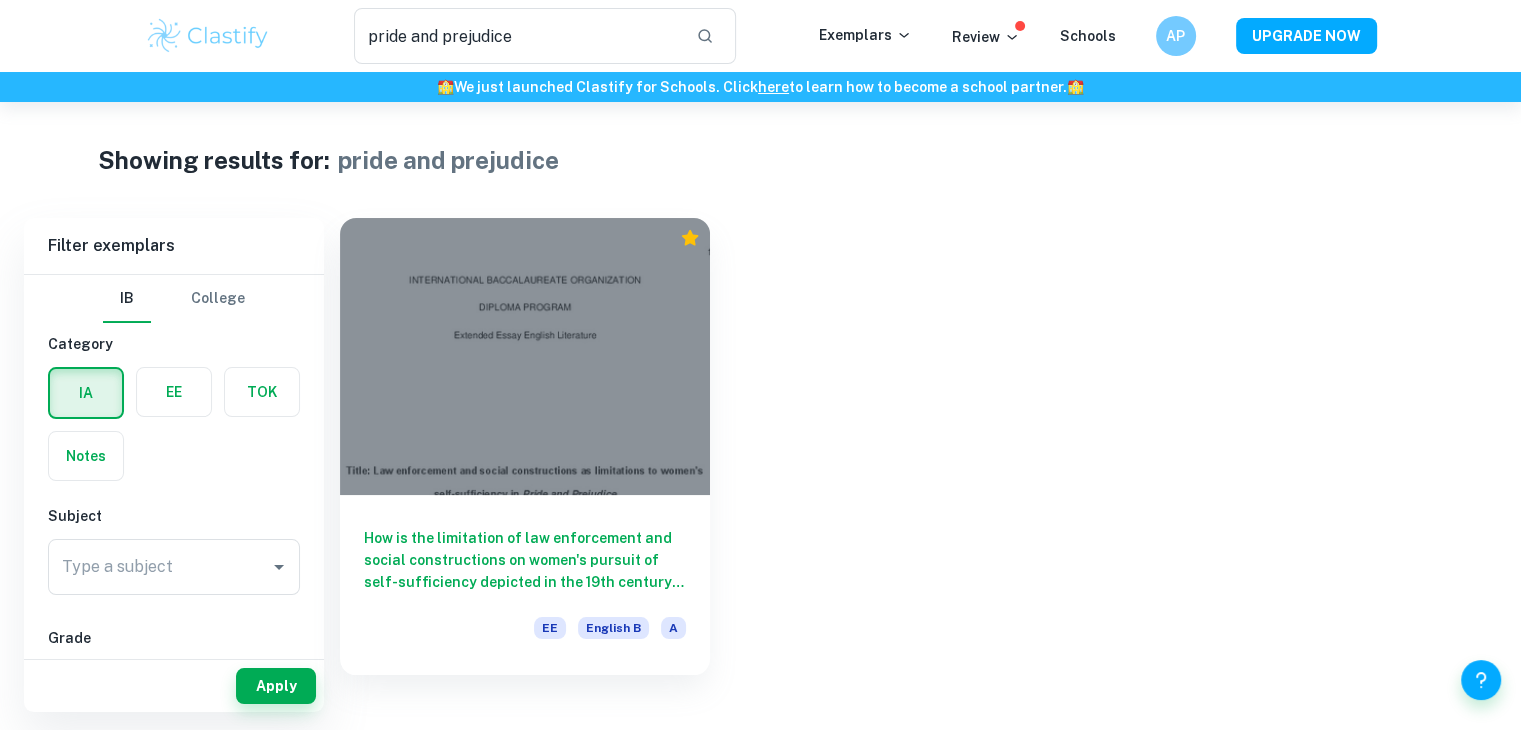type on "[FIRST] [LAST]" 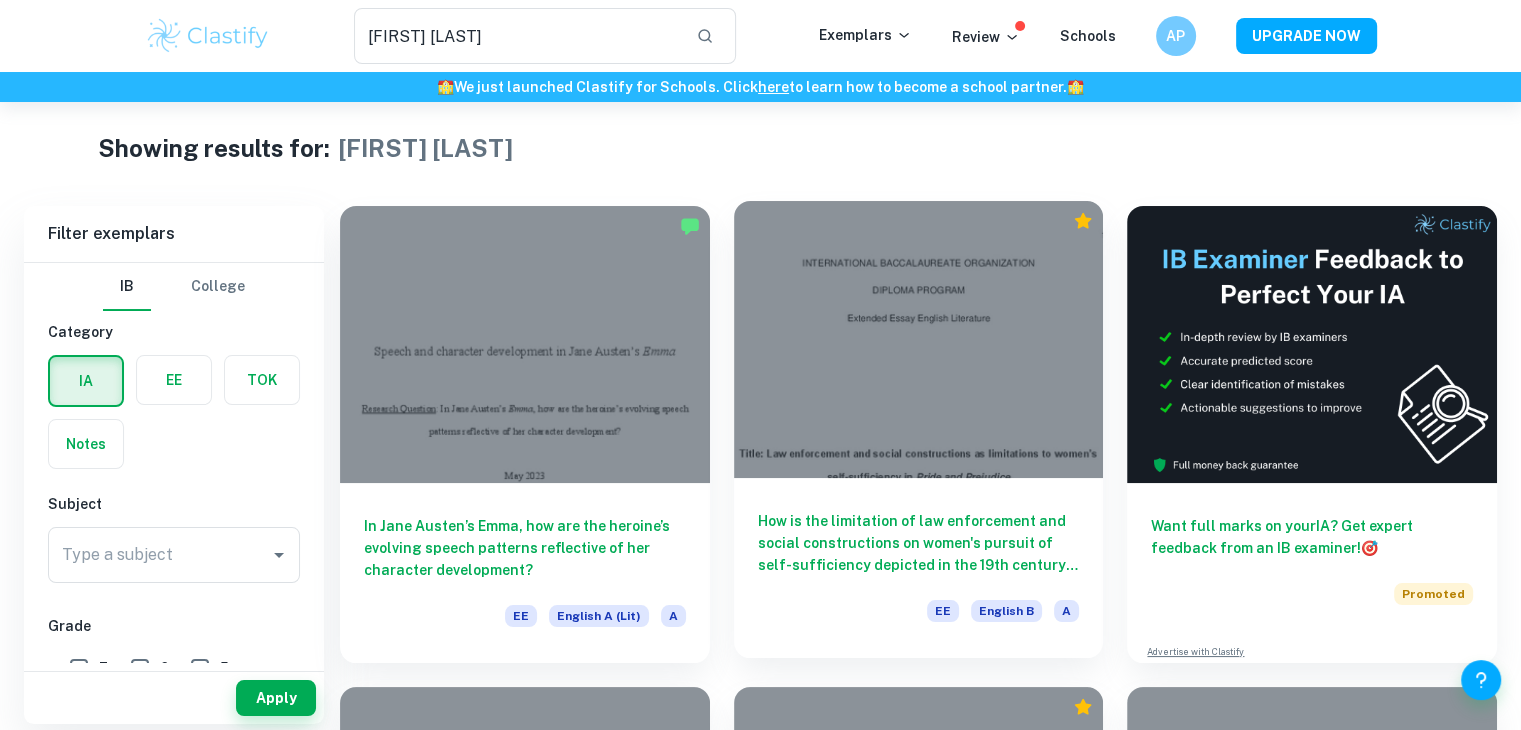 scroll, scrollTop: 24, scrollLeft: 0, axis: vertical 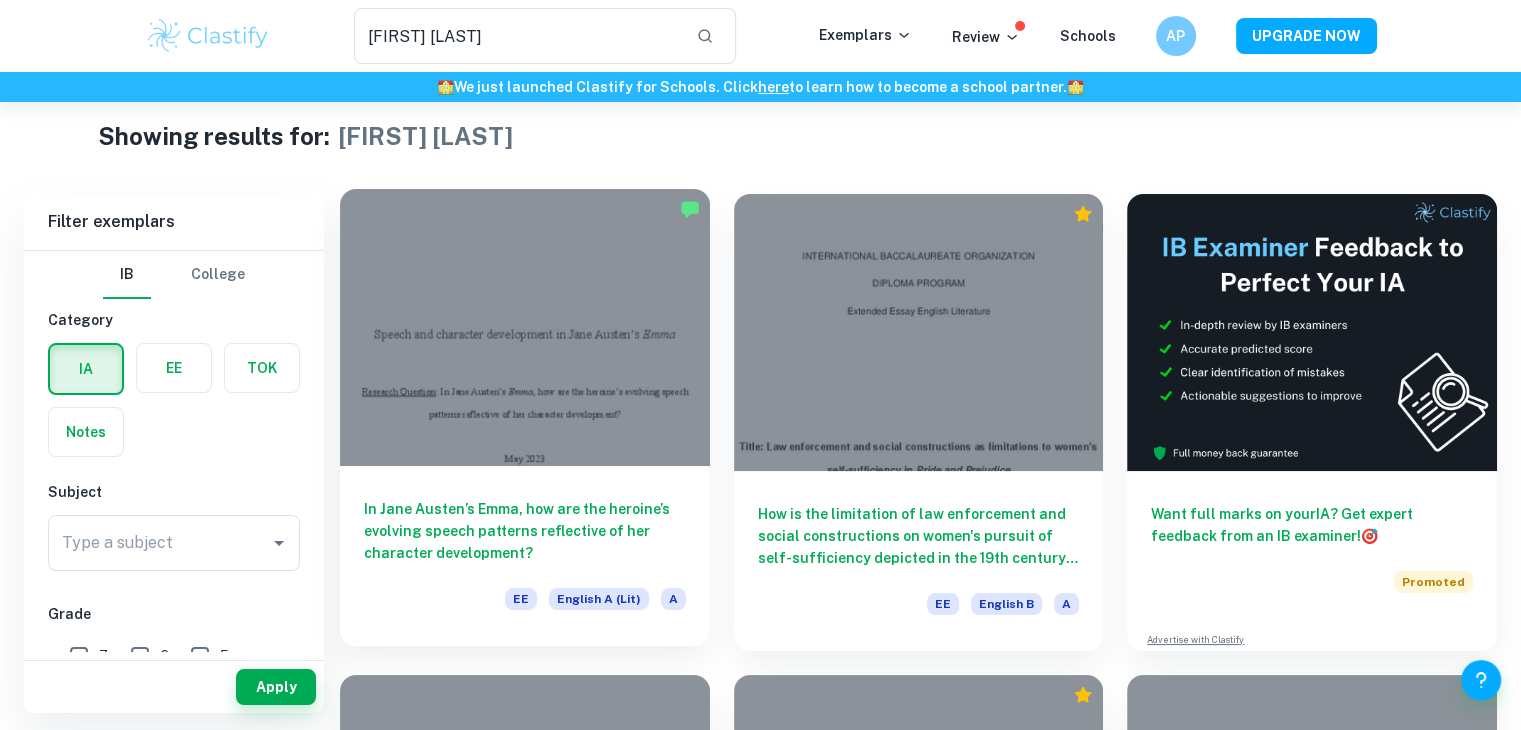 click on "In Jane Austen’s Emma, how are the heroine’s evolving speech patterns reflective of her character development?" at bounding box center (525, 531) 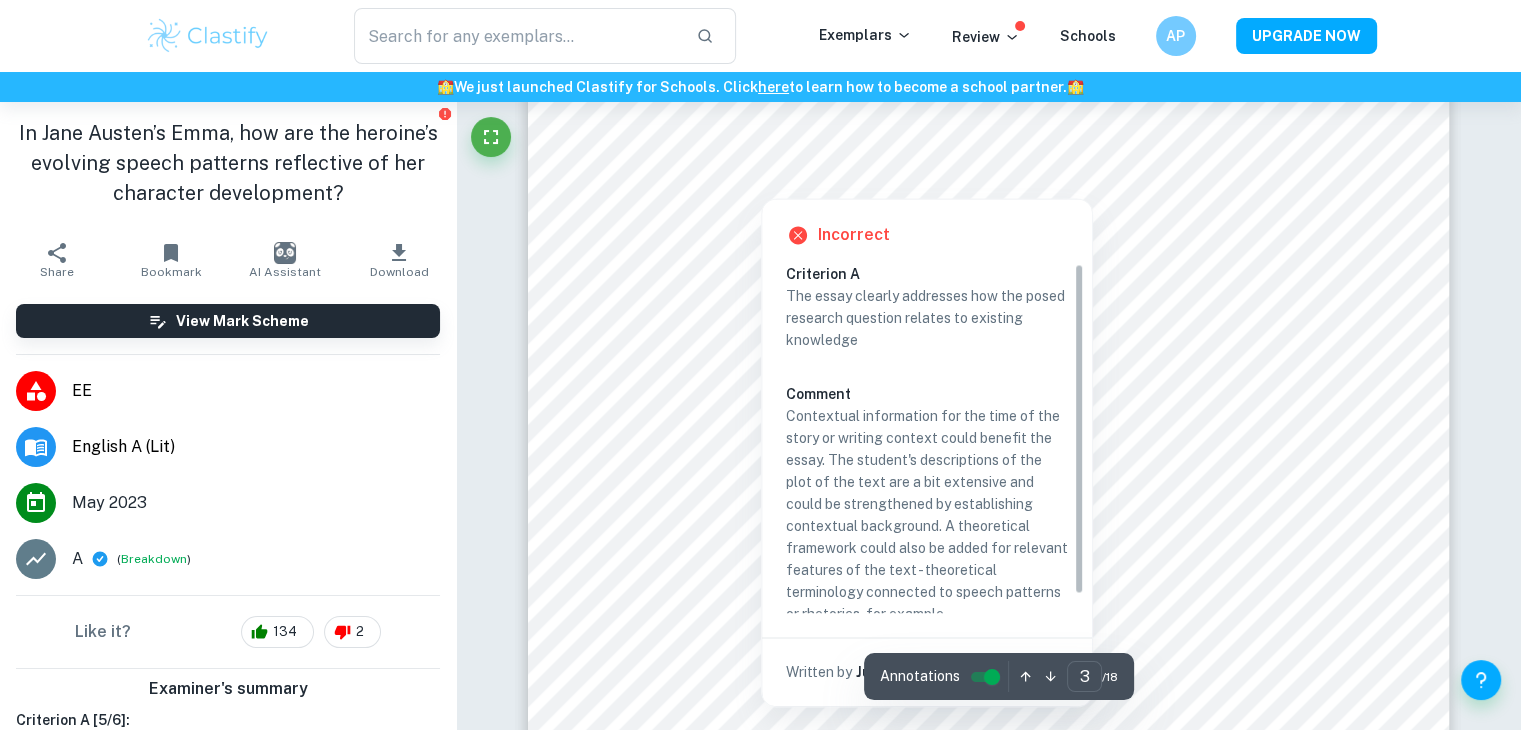 scroll, scrollTop: 3094, scrollLeft: 0, axis: vertical 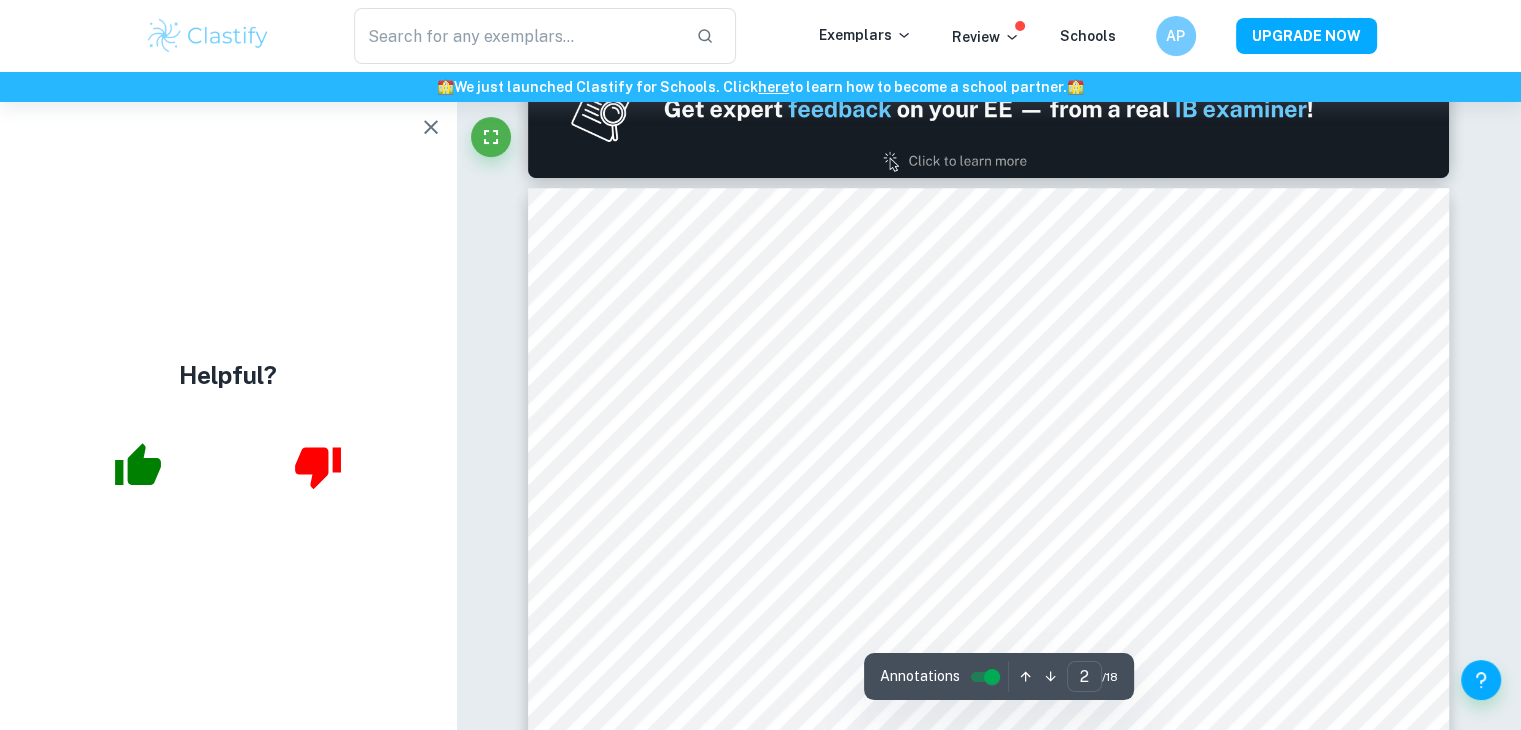 type on "1" 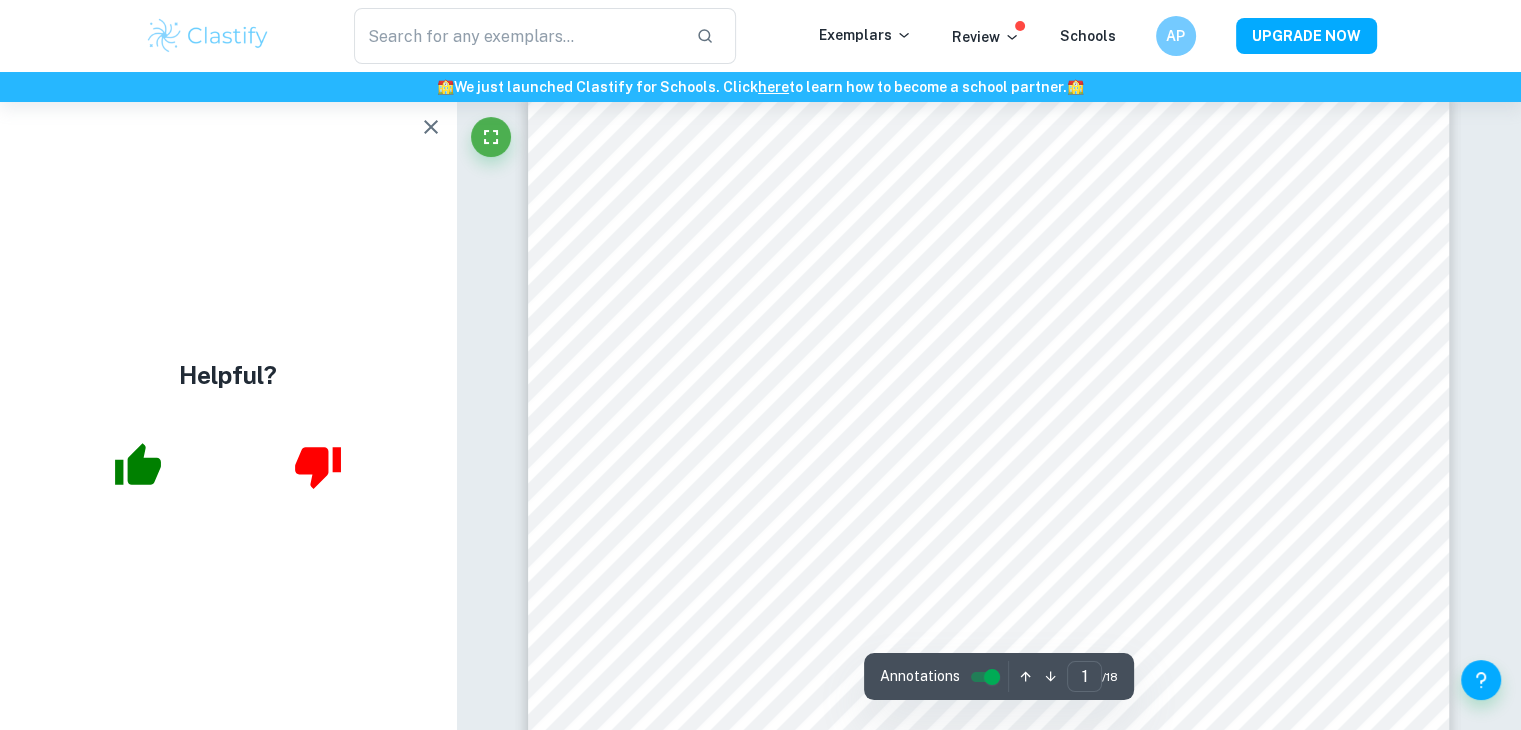 scroll, scrollTop: 47, scrollLeft: 0, axis: vertical 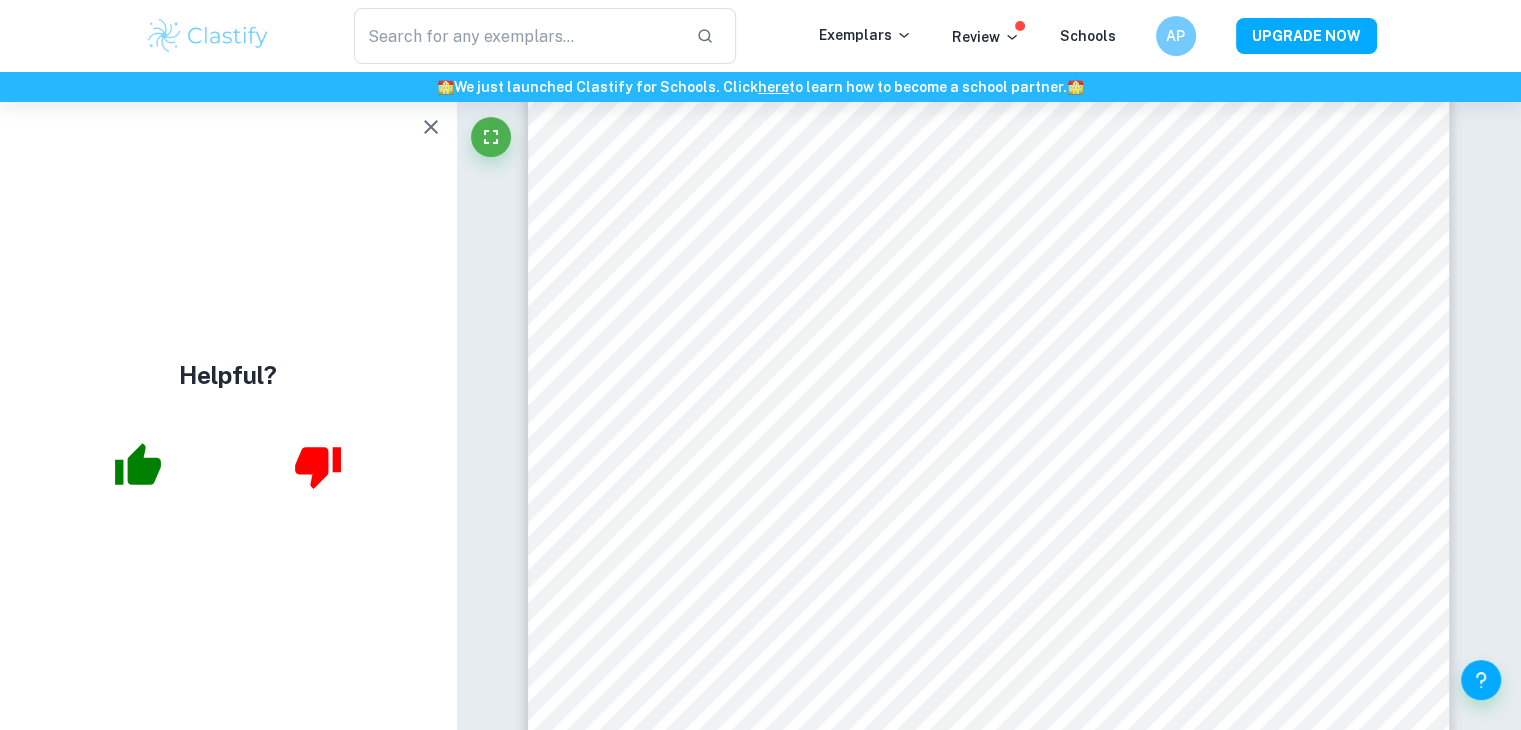 type on "[FIRST] [LAST]" 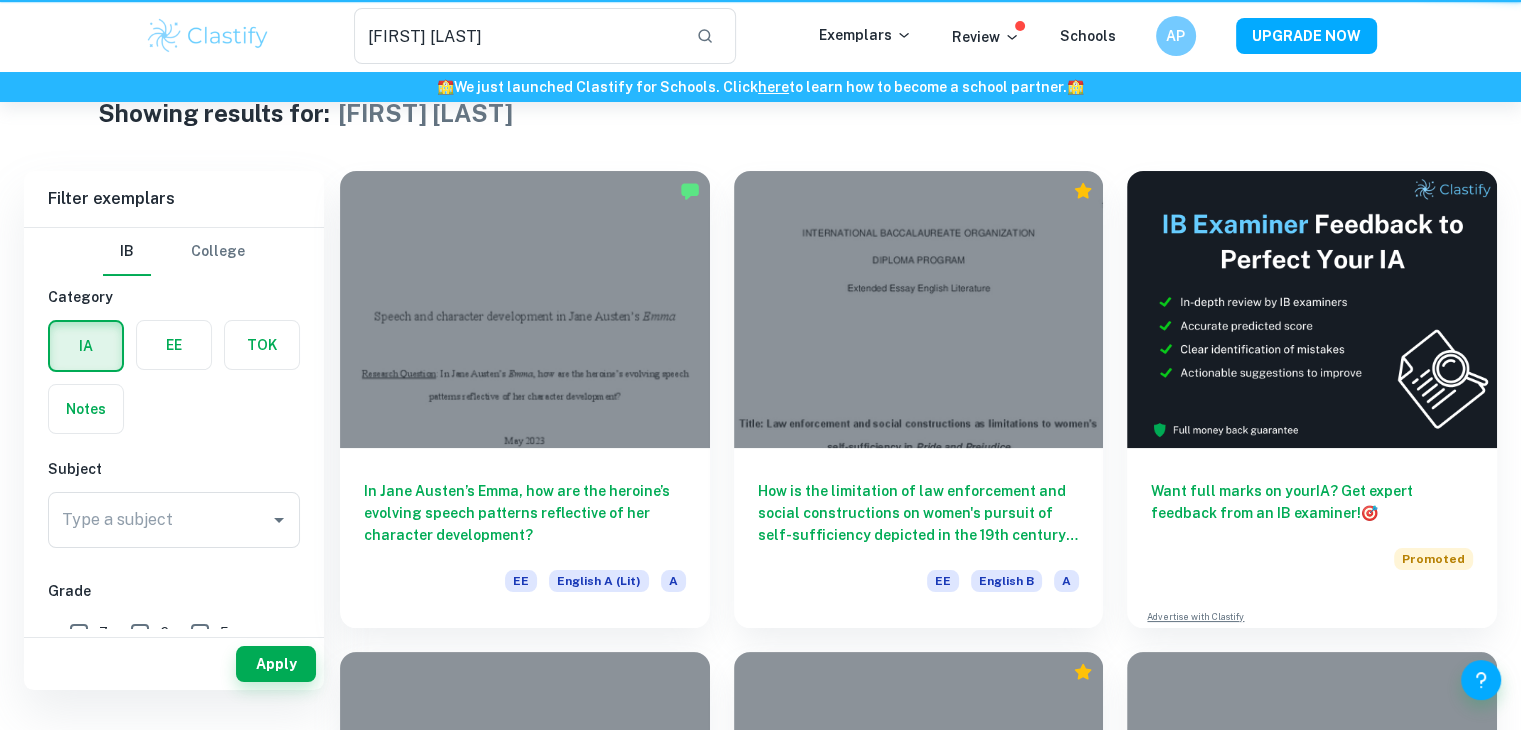 scroll, scrollTop: 24, scrollLeft: 0, axis: vertical 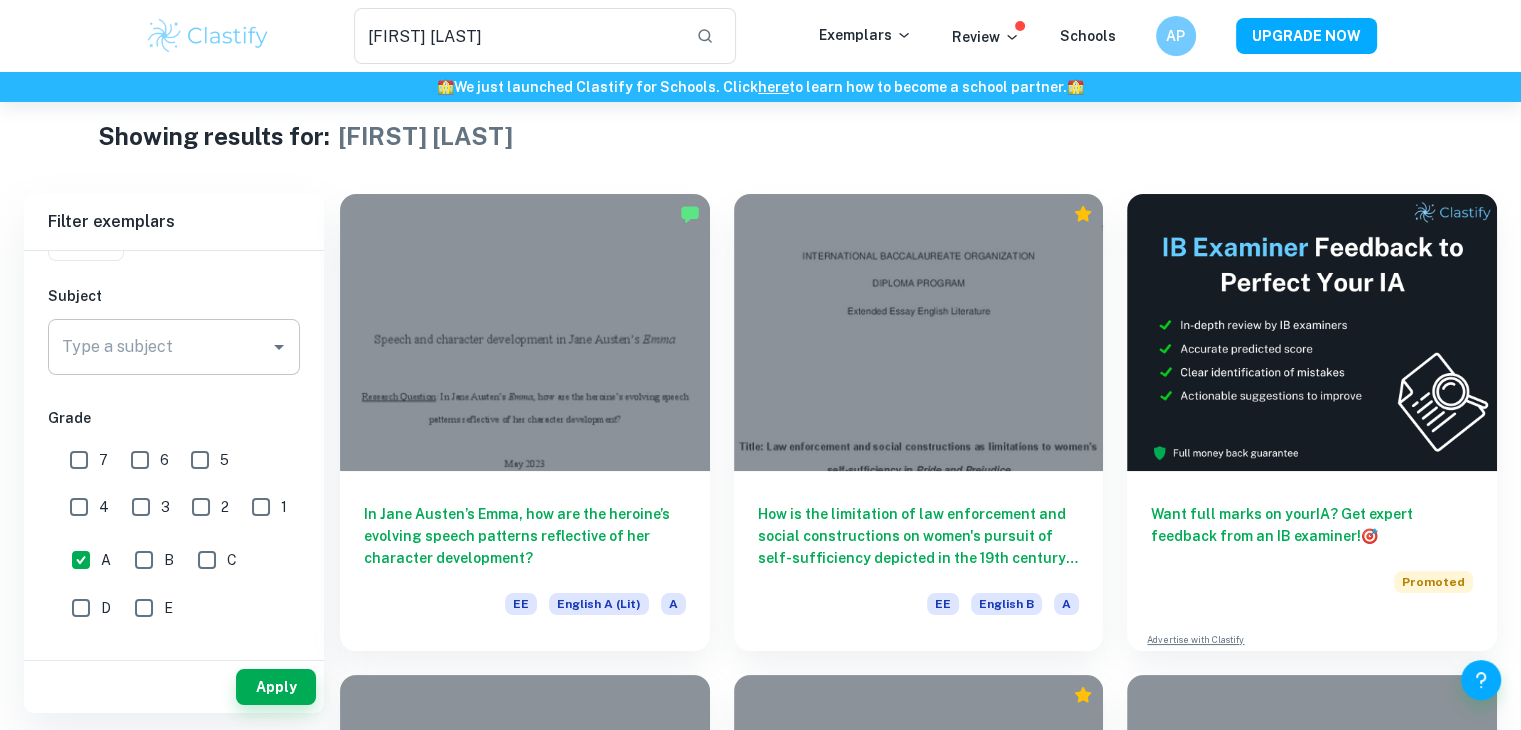 click on "Type a subject" at bounding box center (159, 347) 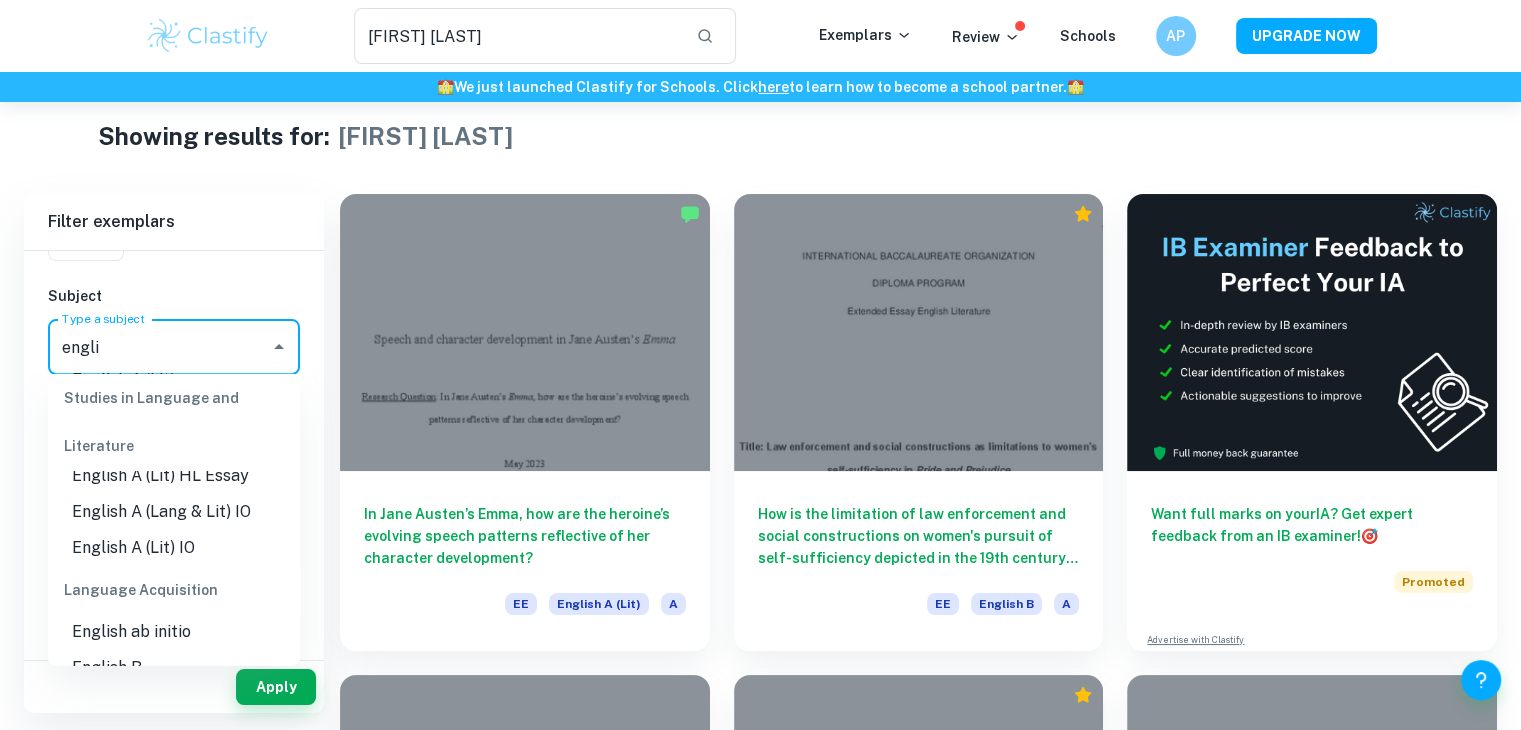 scroll, scrollTop: 180, scrollLeft: 0, axis: vertical 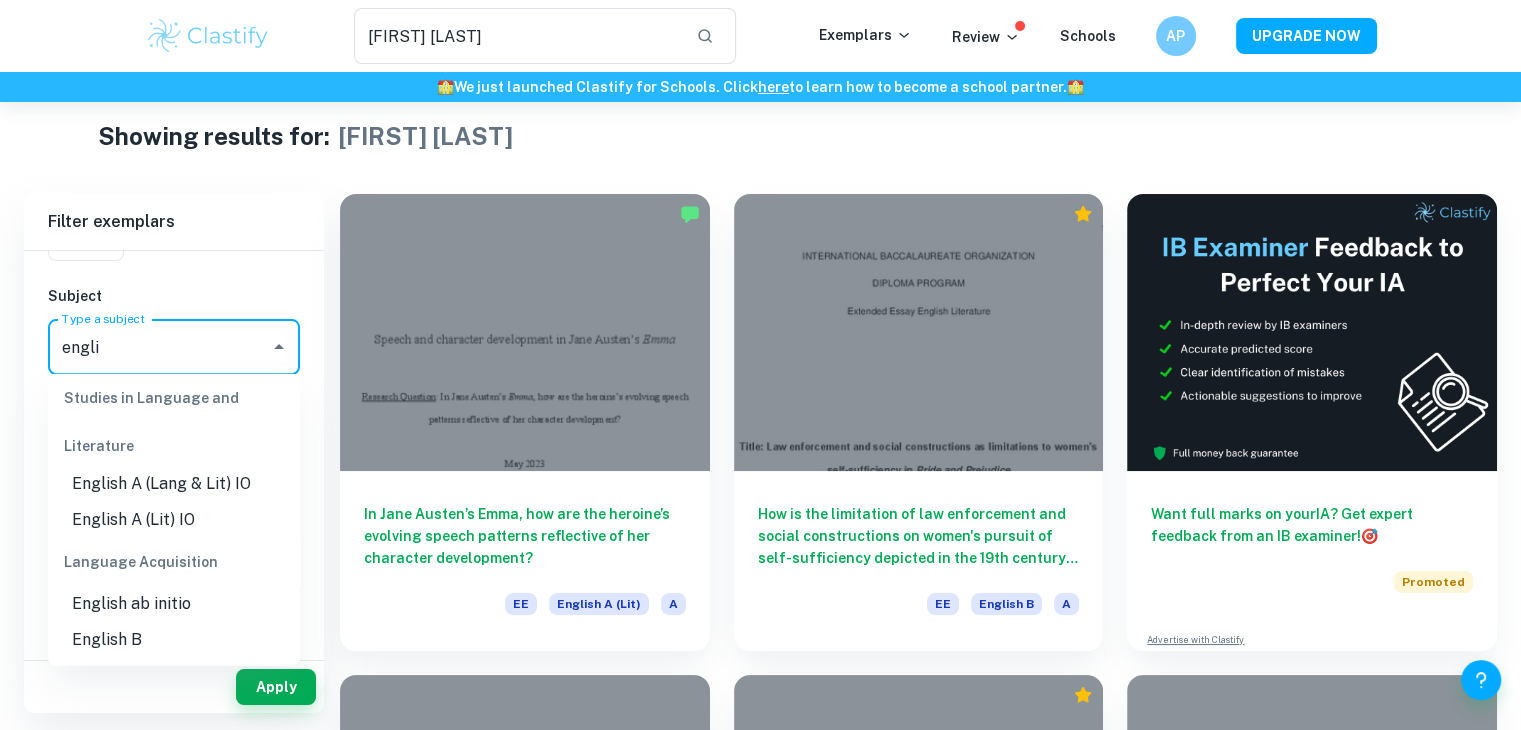 click on "English B" at bounding box center [174, 640] 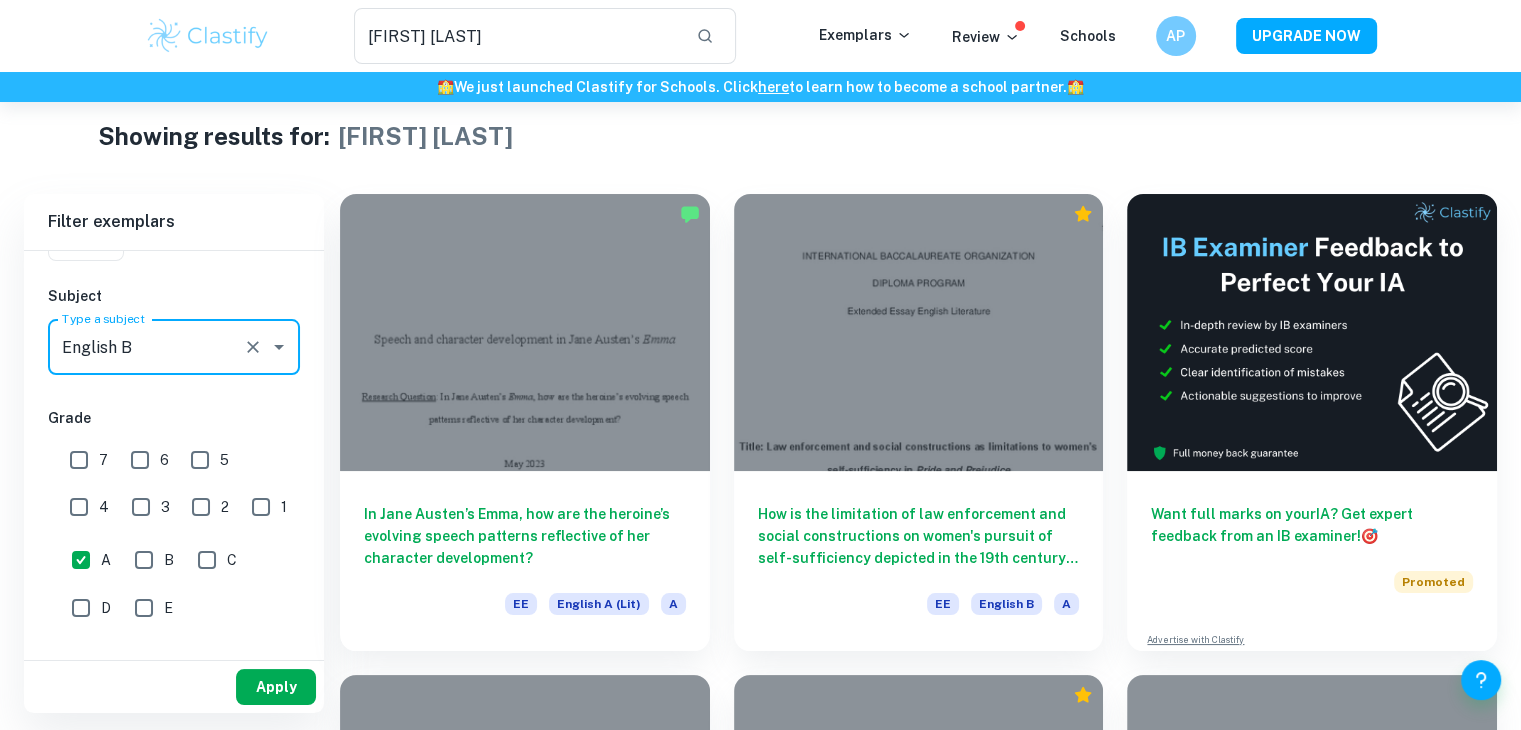 type on "English B" 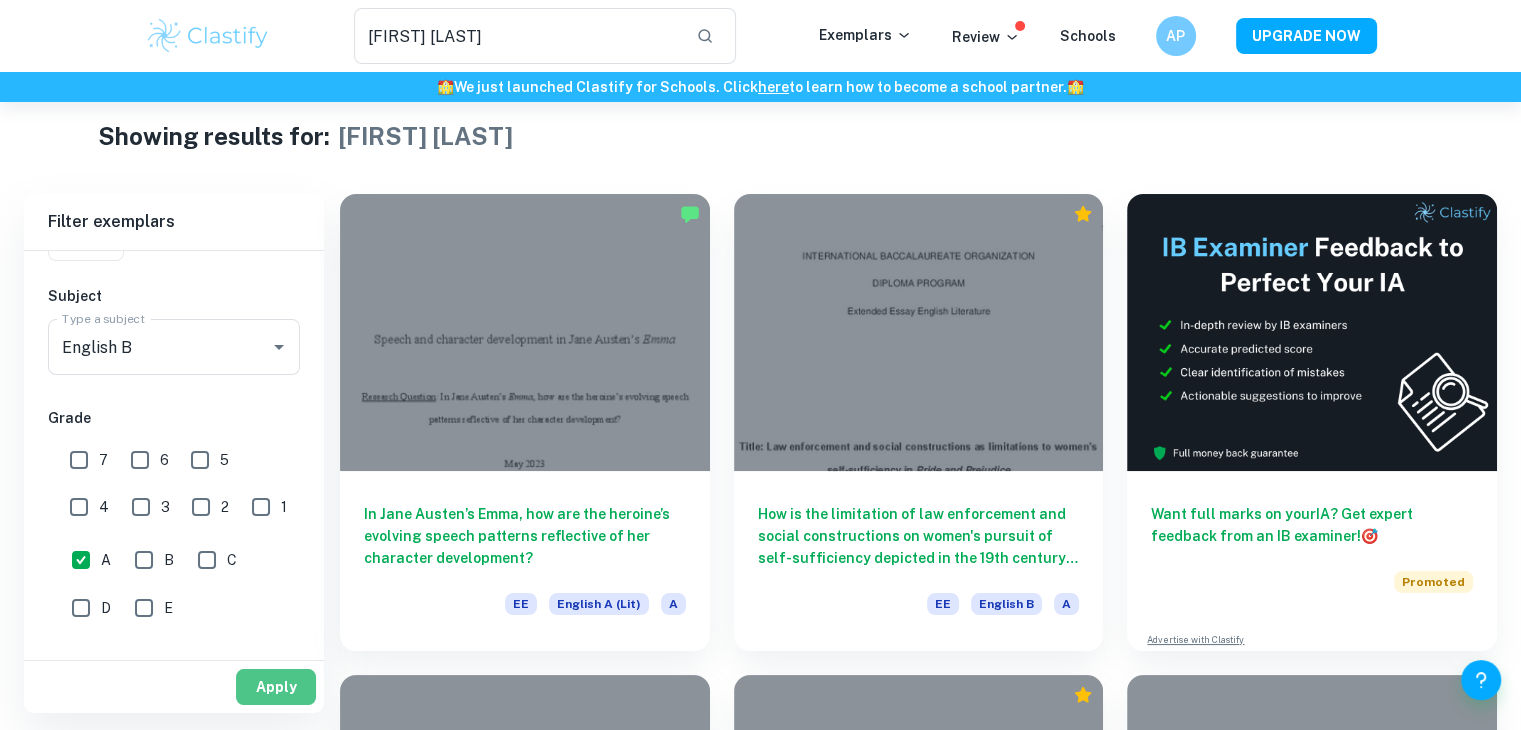 click on "Apply" at bounding box center [276, 687] 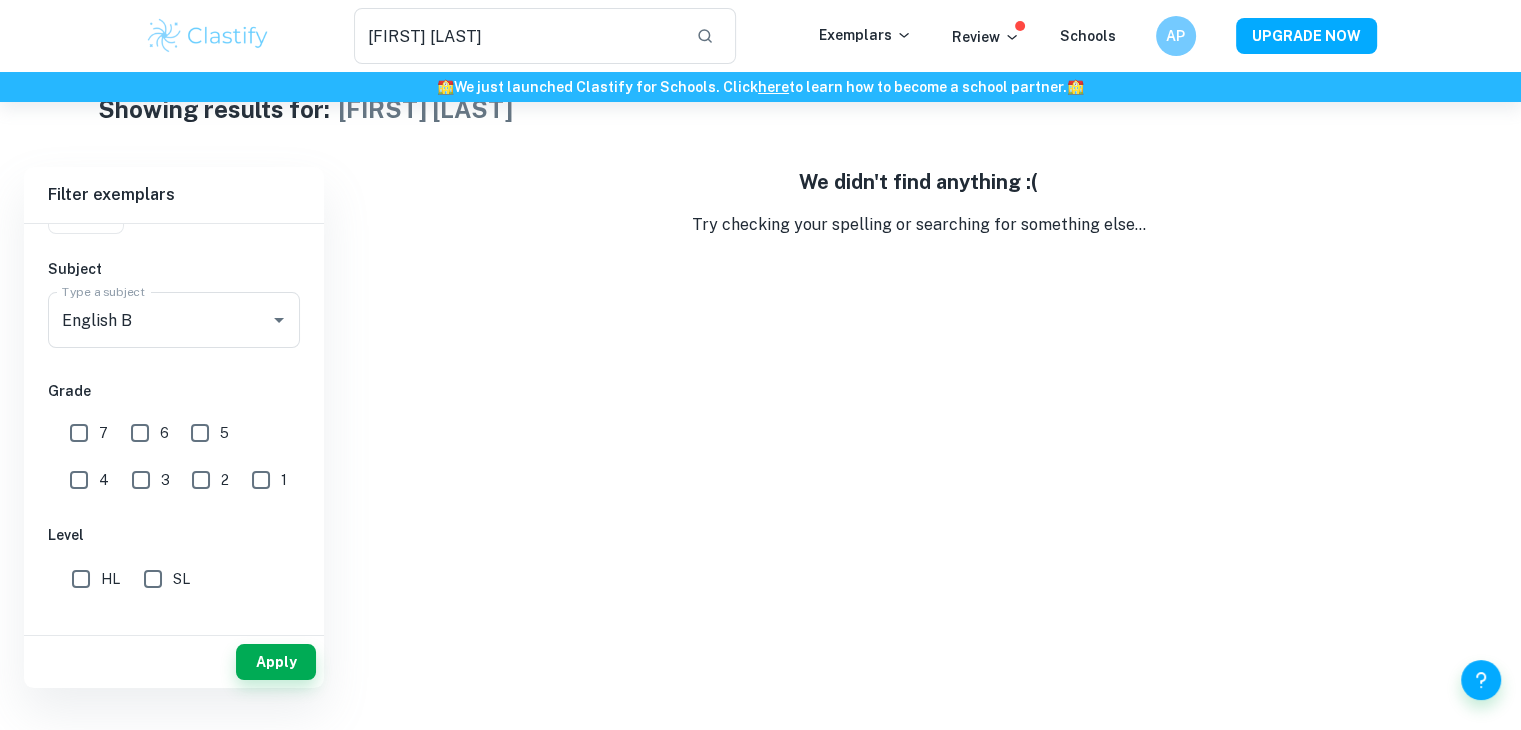 scroll, scrollTop: 0, scrollLeft: 0, axis: both 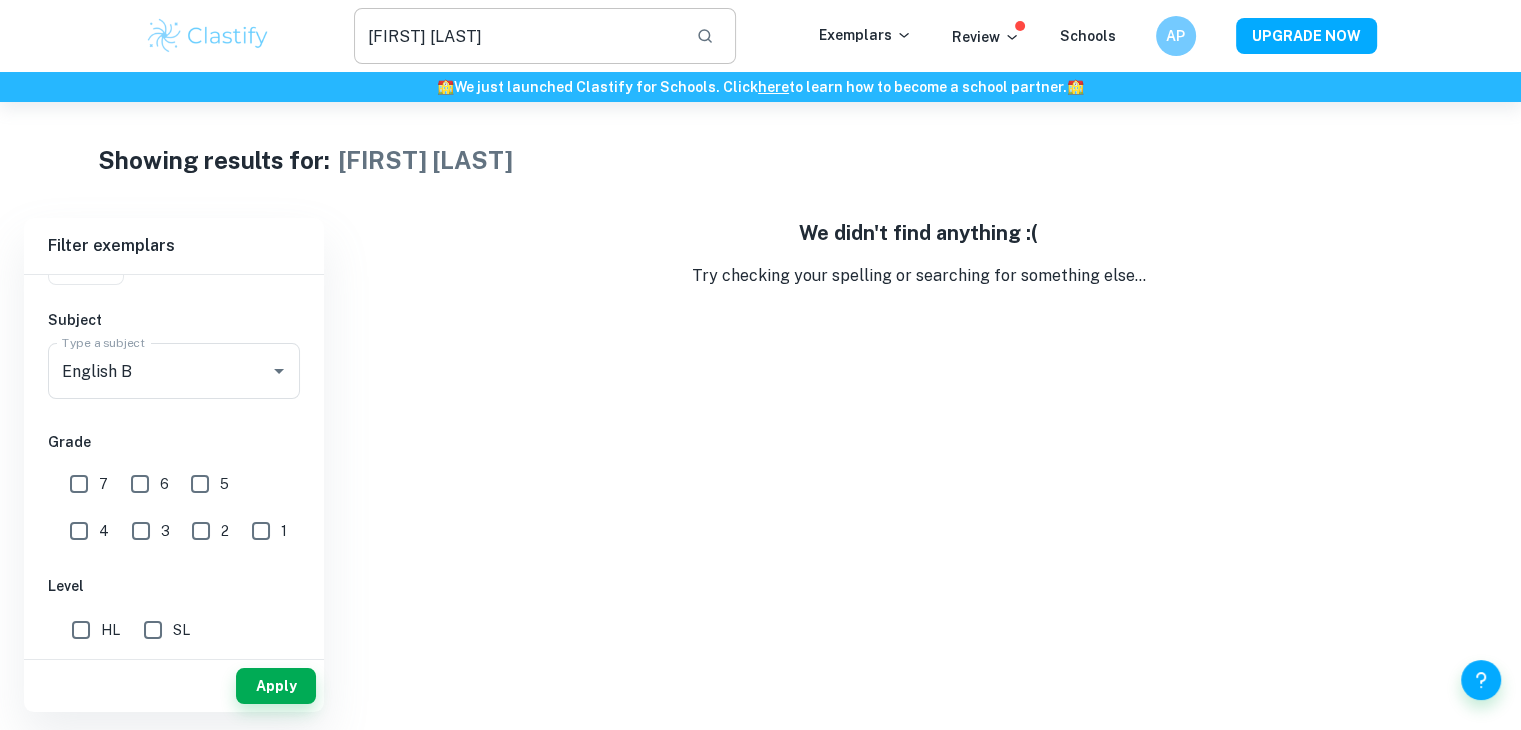 click on "[FIRST] [LAST]" at bounding box center [517, 36] 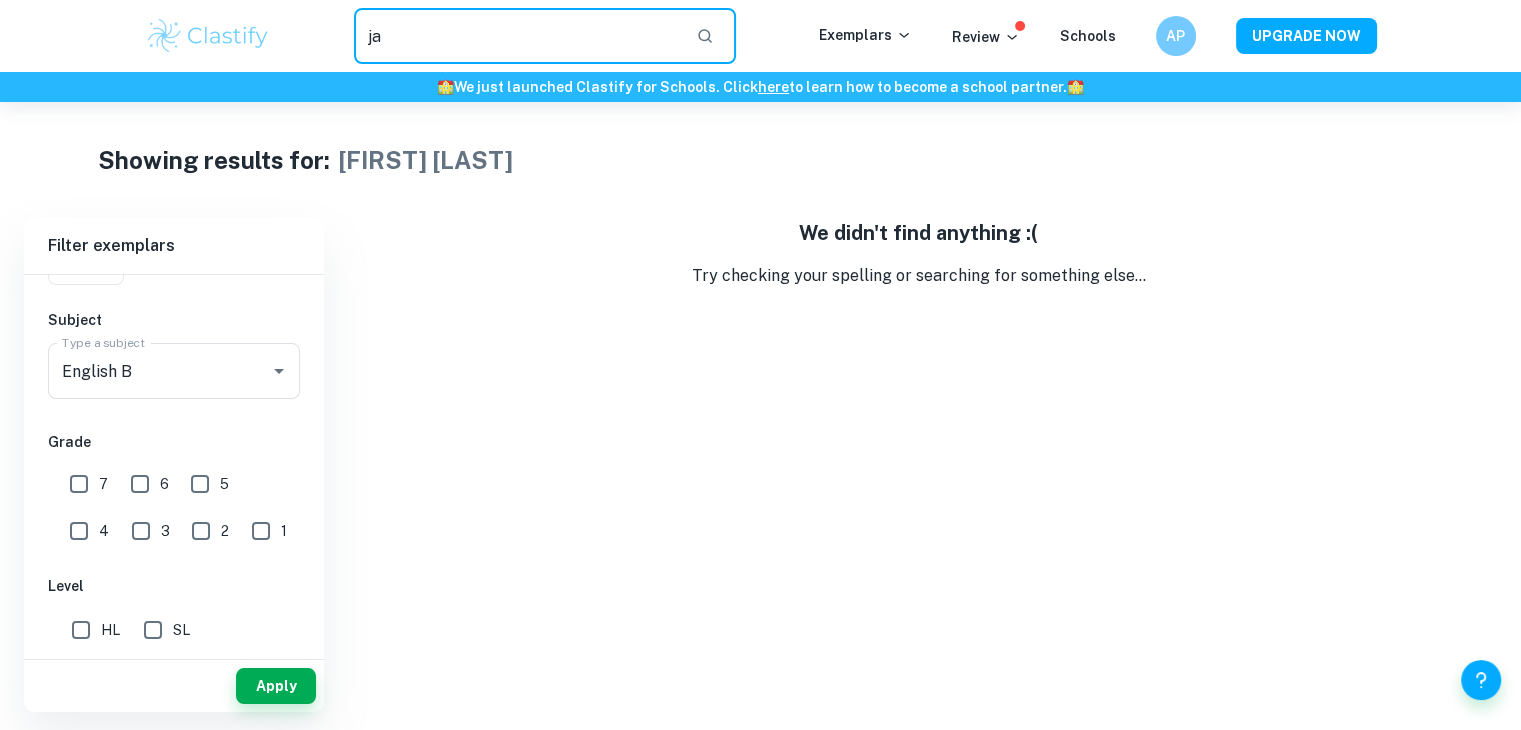 type on "j" 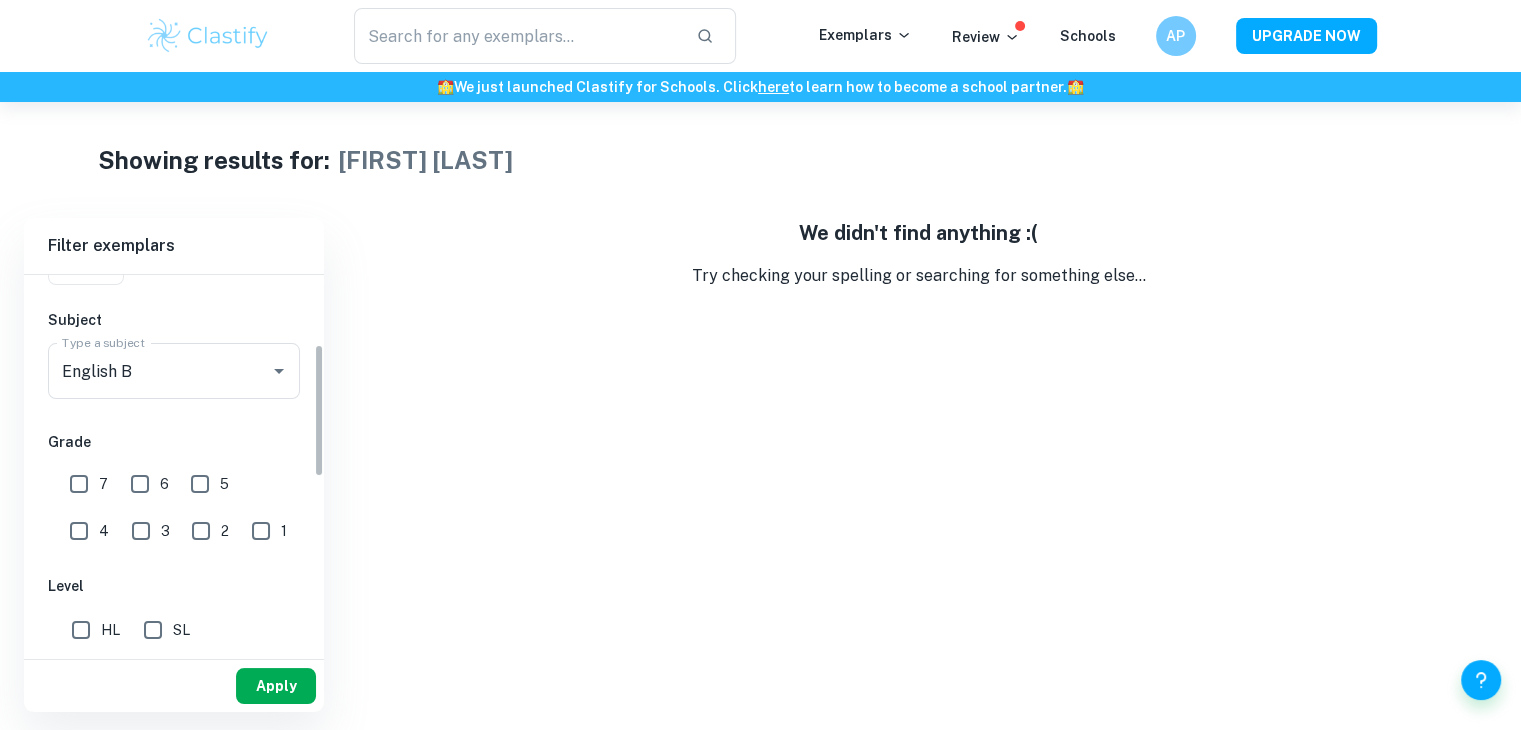click on "Apply" at bounding box center [276, 686] 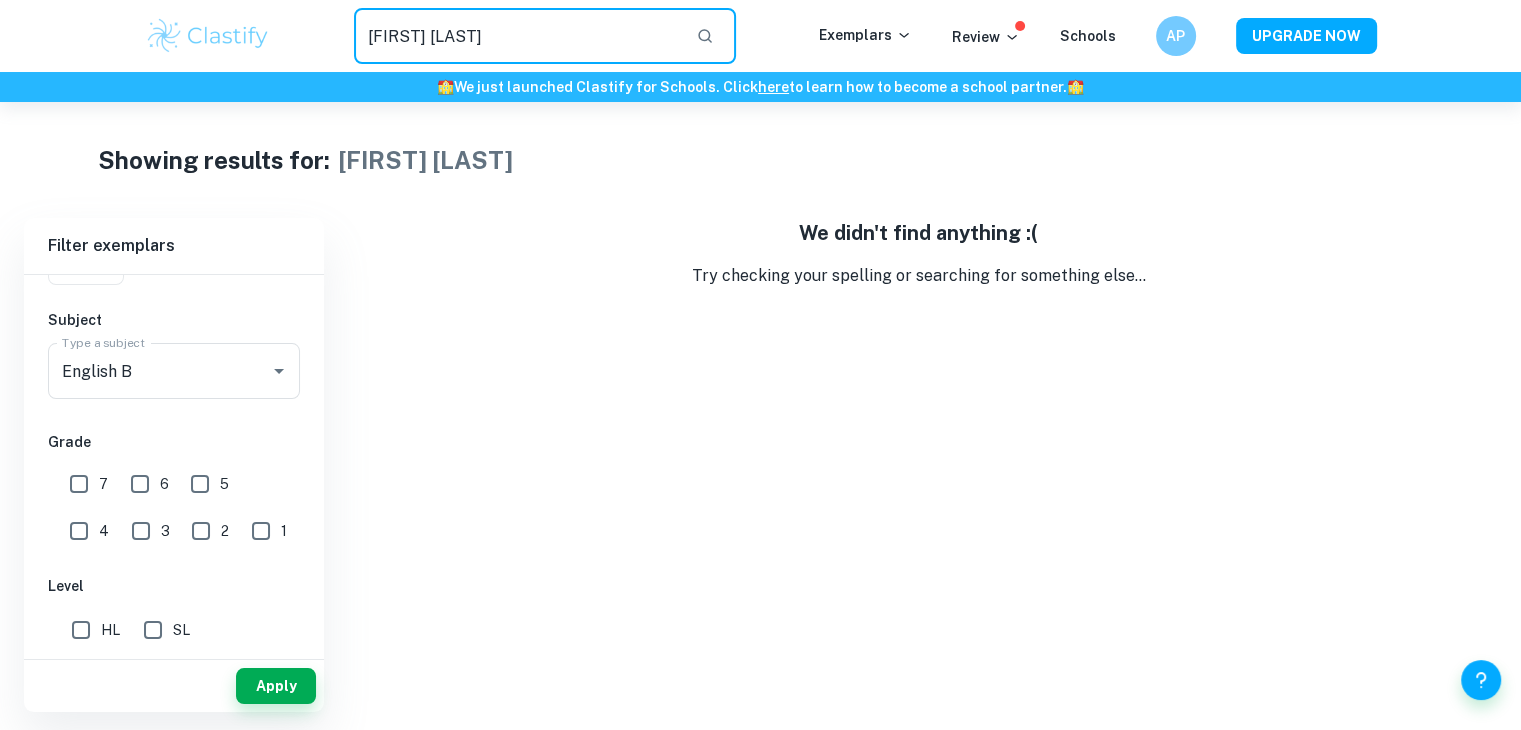 drag, startPoint x: 464, startPoint y: 27, endPoint x: 244, endPoint y: 29, distance: 220.0091 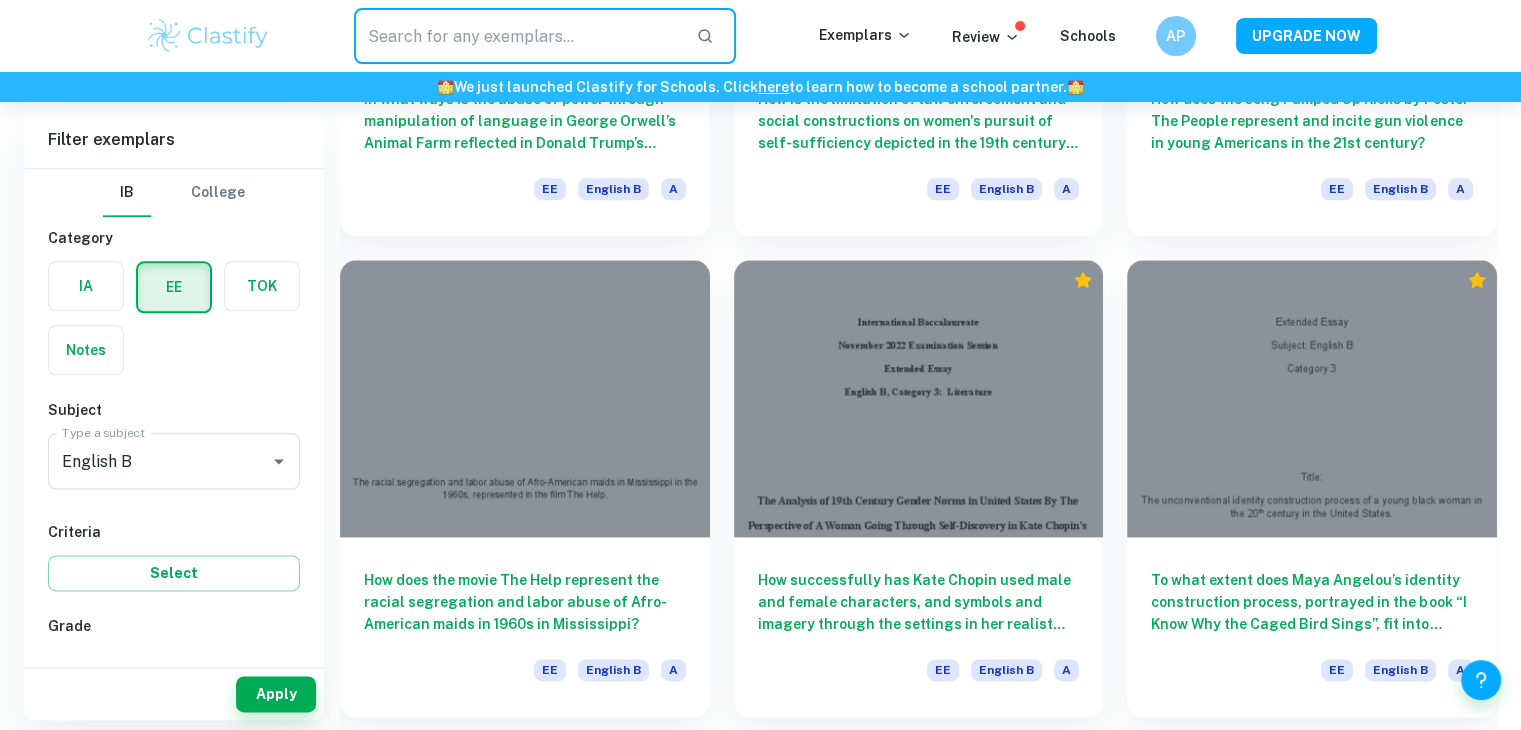 scroll, scrollTop: 2384, scrollLeft: 0, axis: vertical 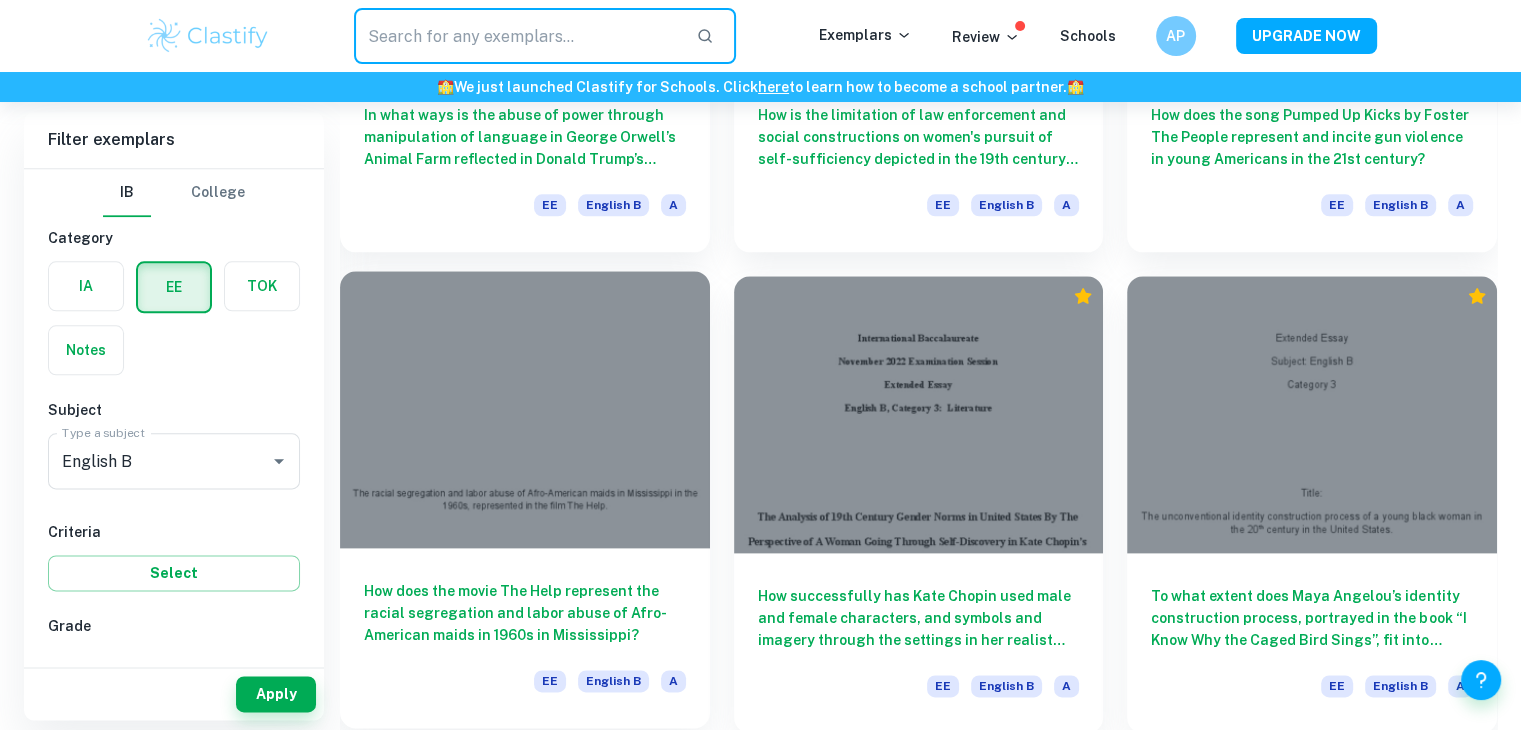 type 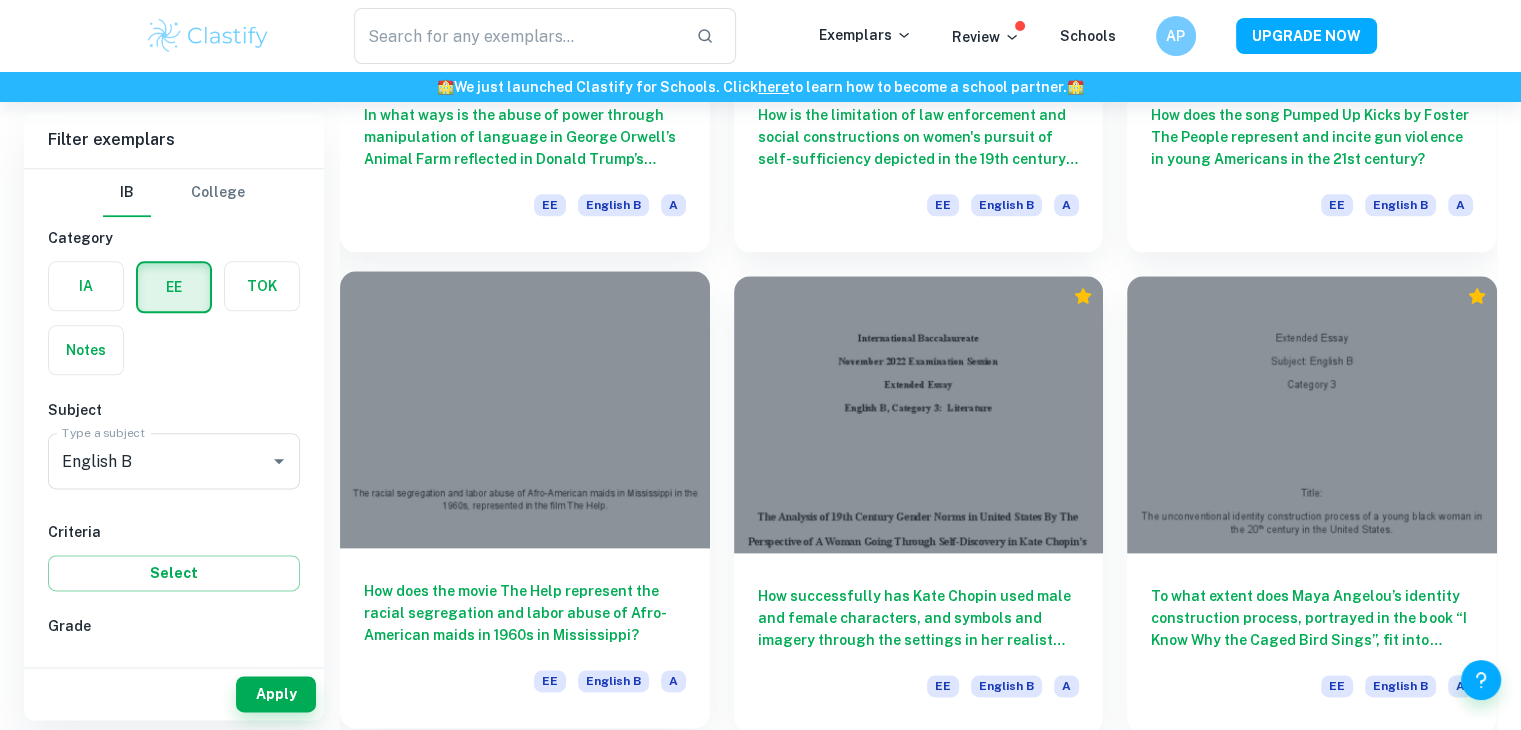 click on "How does the movie The Help represent the racial segregation and labor abuse of  Afro-American maids in 1960s in Mississippi?" at bounding box center (525, 613) 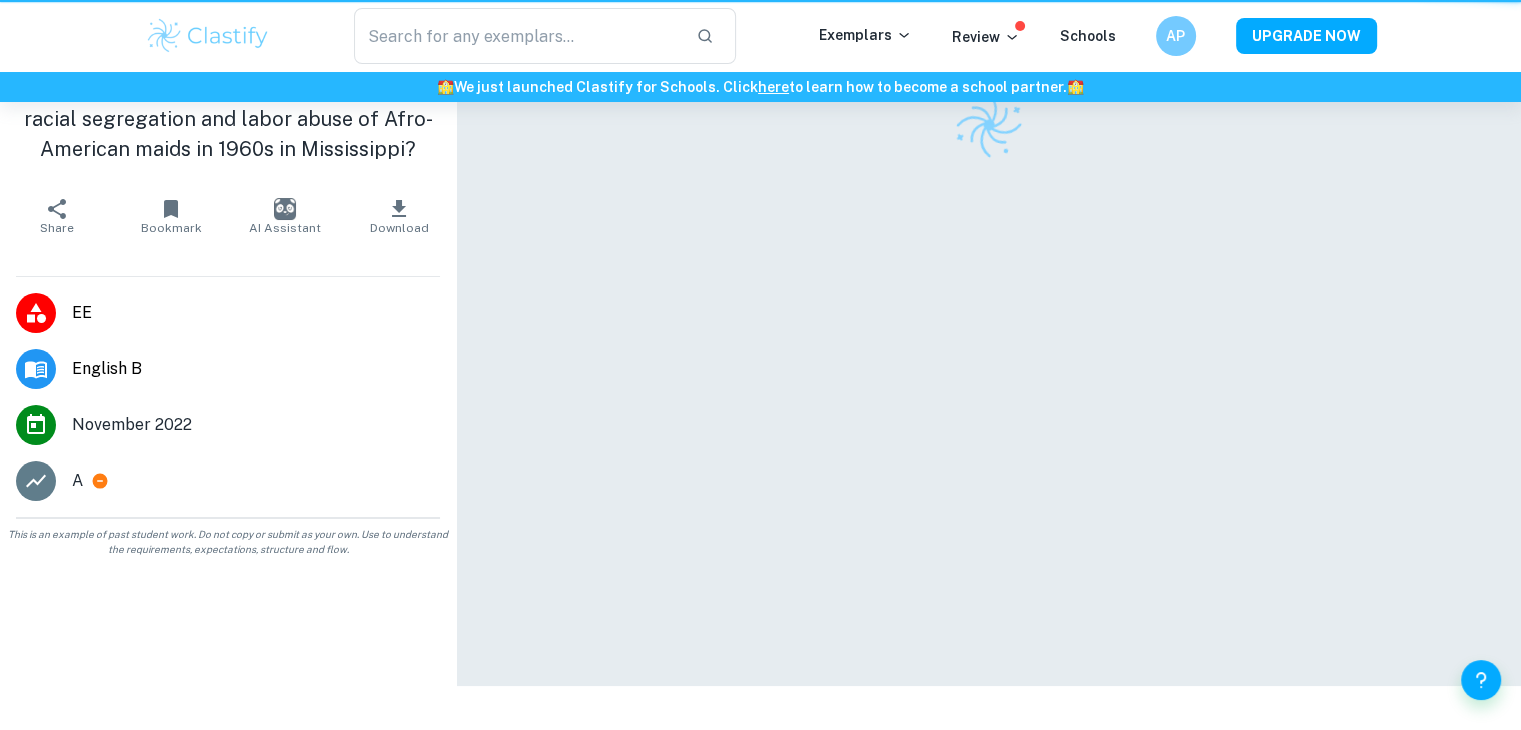 scroll, scrollTop: 0, scrollLeft: 0, axis: both 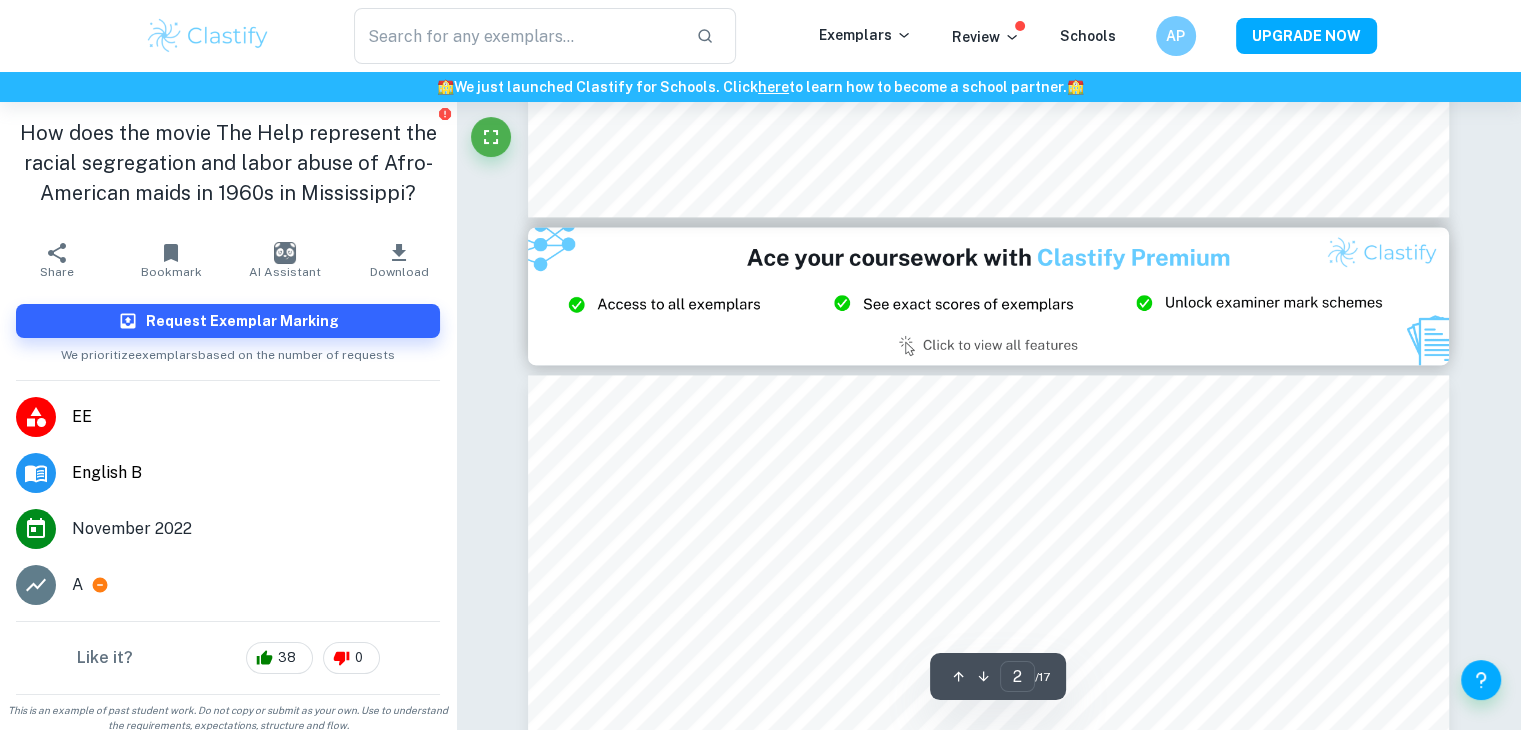 type on "3" 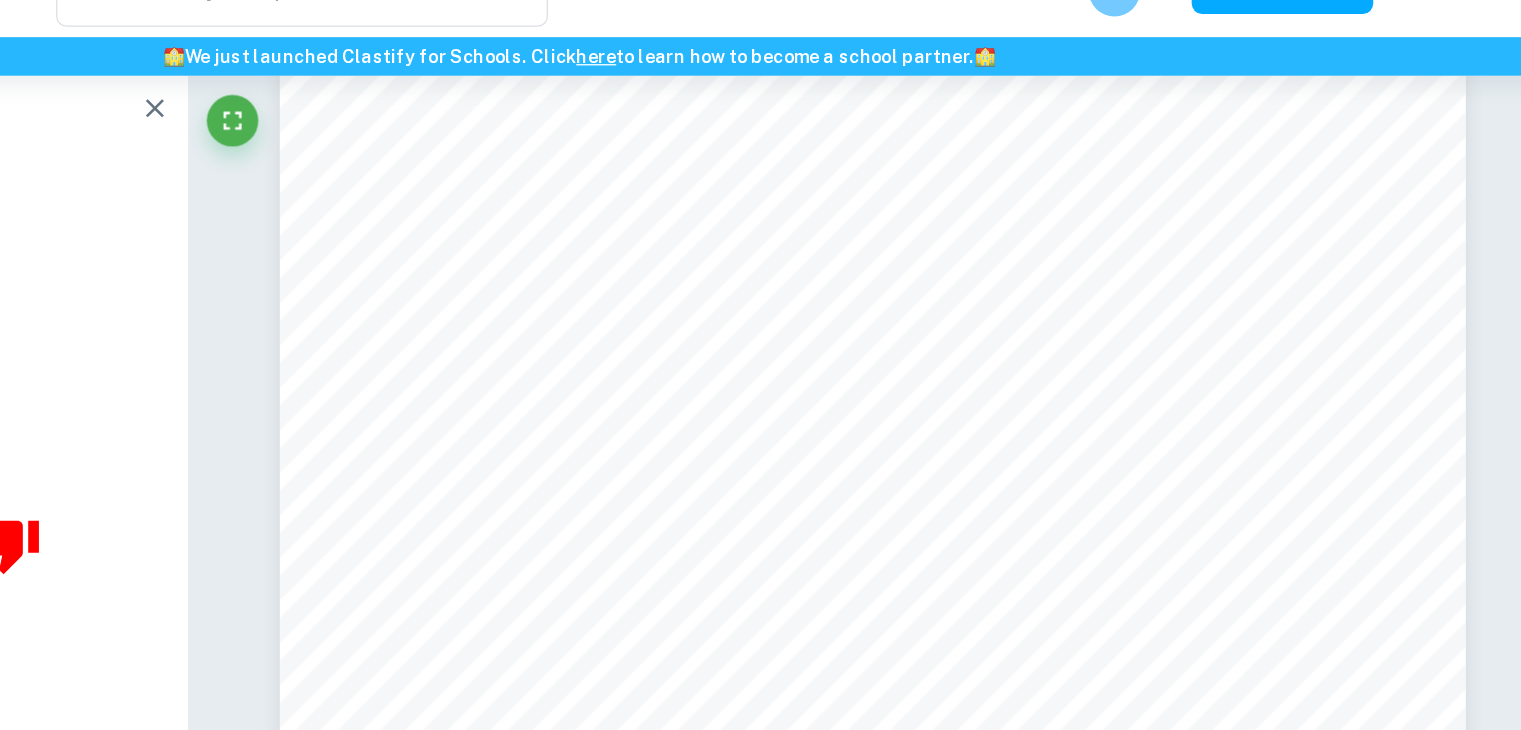 scroll, scrollTop: 3641, scrollLeft: 0, axis: vertical 